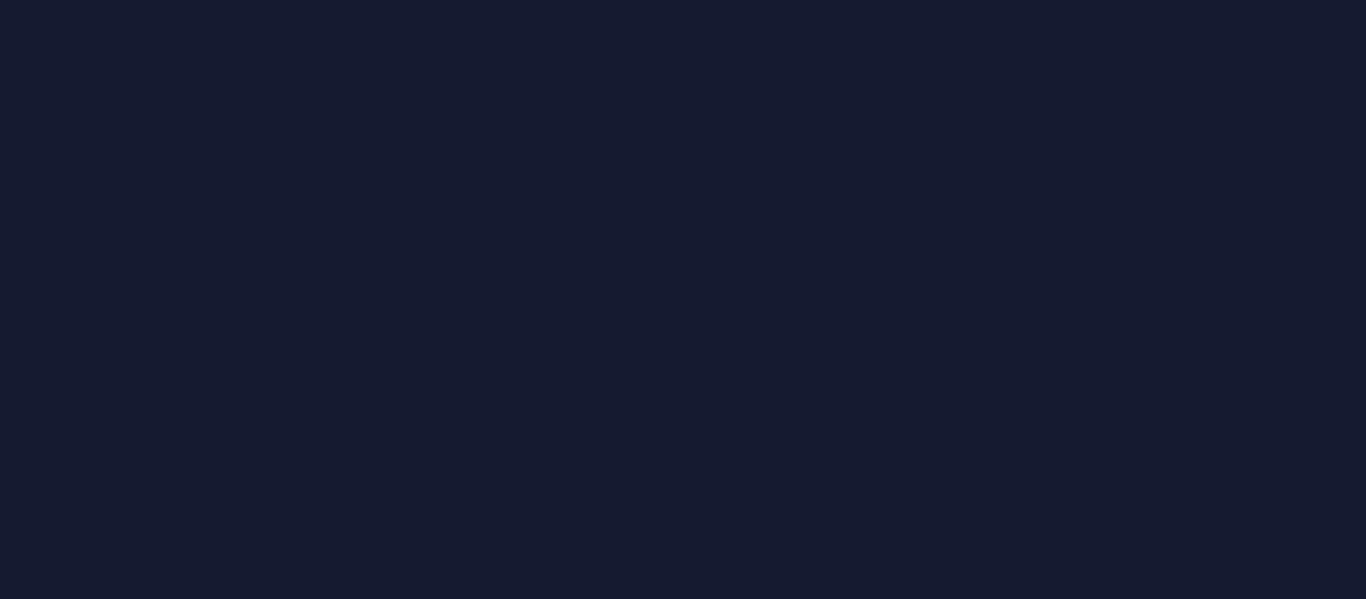 scroll, scrollTop: 0, scrollLeft: 0, axis: both 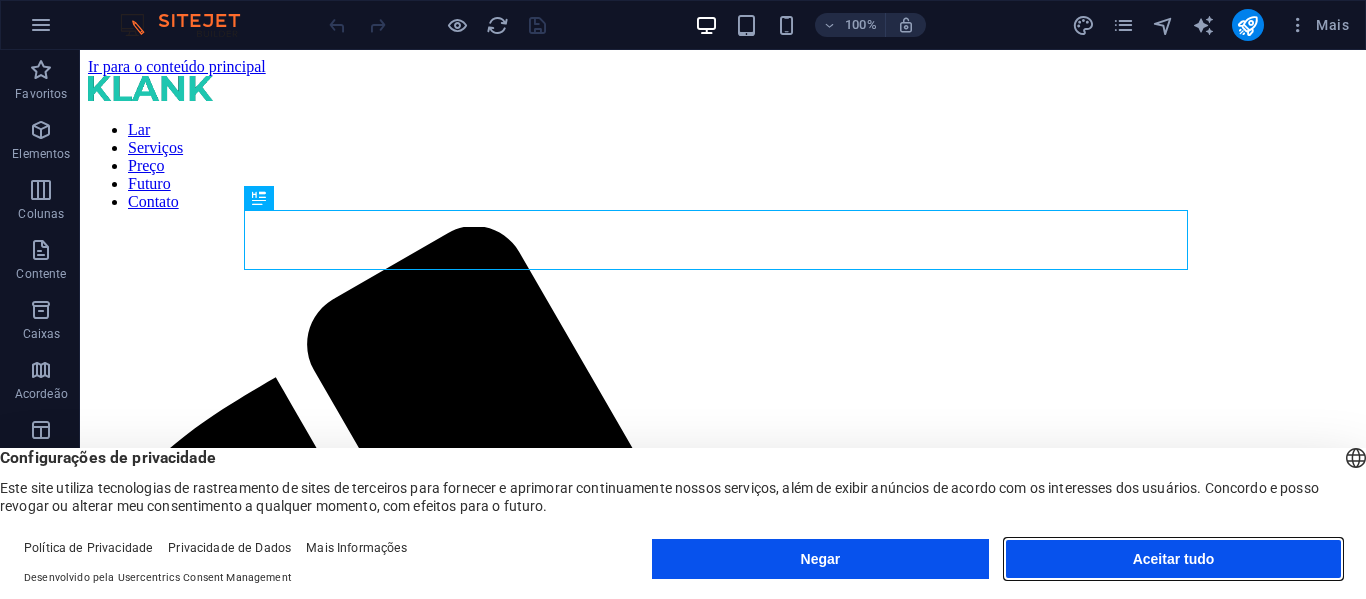 click on "Negar
Aceitar tudo" at bounding box center (997, 563) 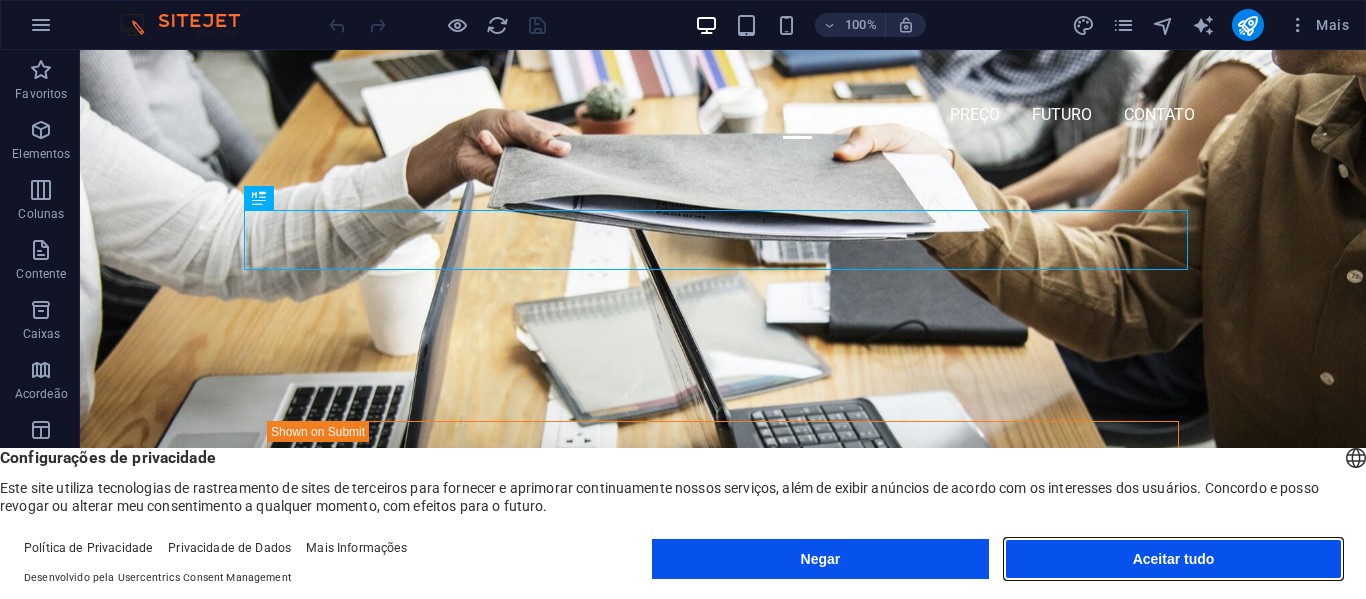 click on "Aceitar tudo" at bounding box center (1173, 559) 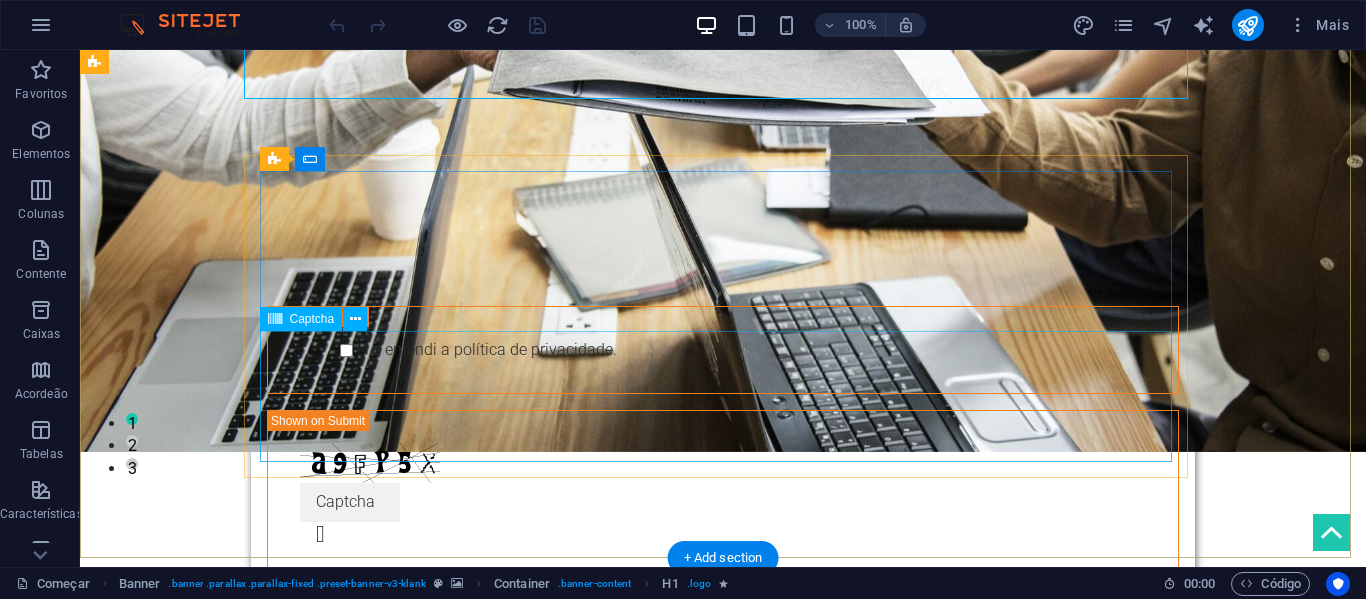 scroll, scrollTop: 200, scrollLeft: 0, axis: vertical 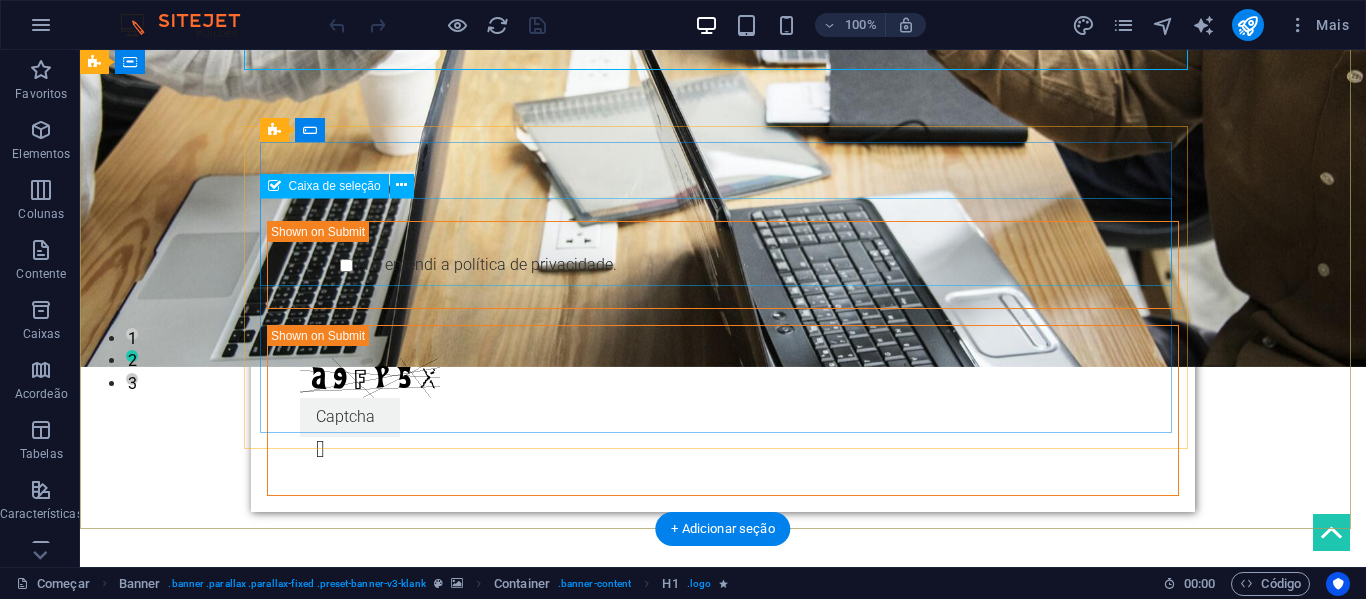 click on "Li e entendi a política de privacidade." at bounding box center [723, 265] 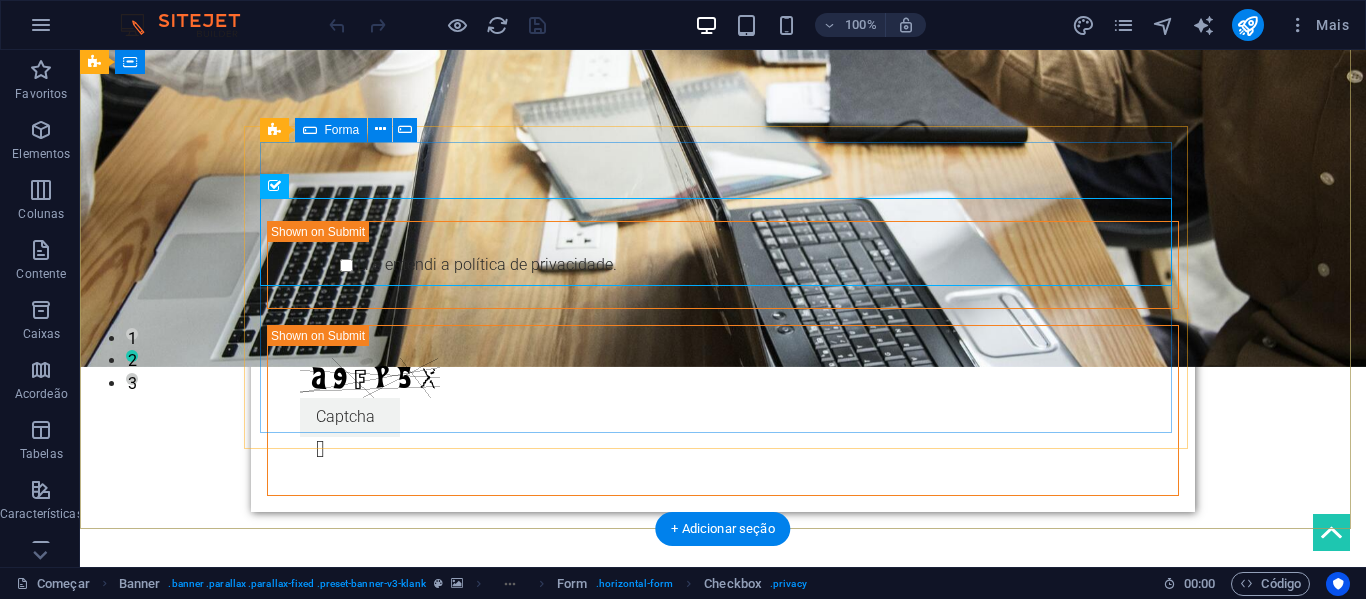 scroll, scrollTop: 0, scrollLeft: 0, axis: both 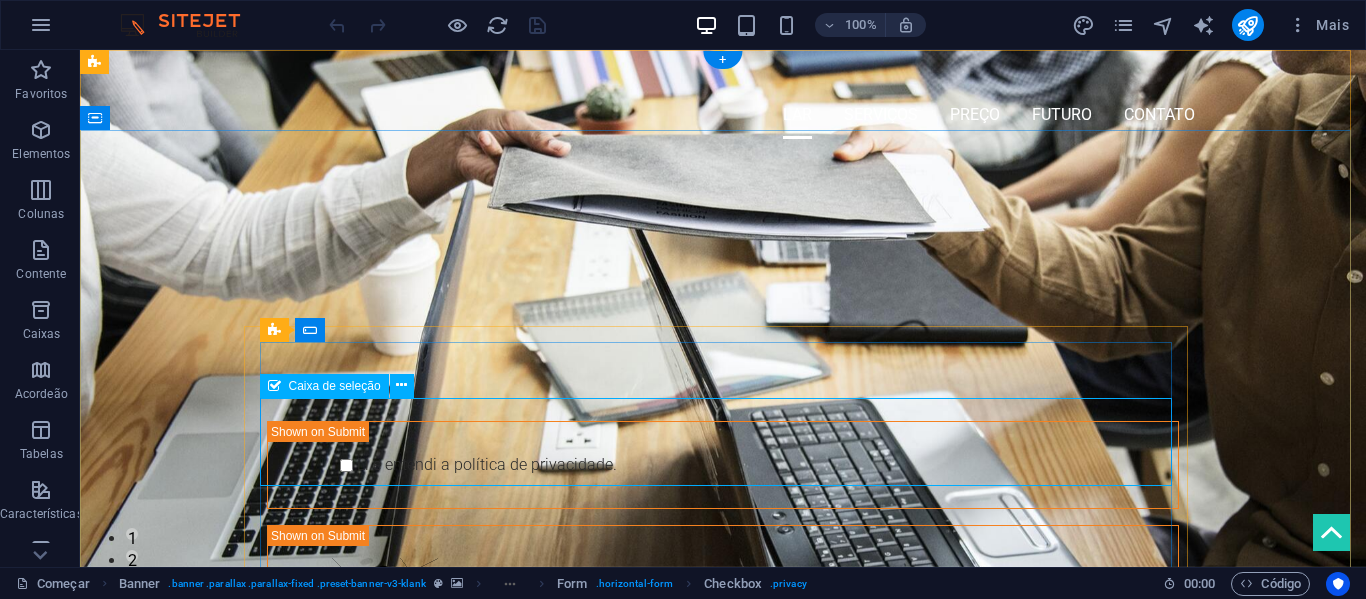 click on "Li e entendi a política de privacidade." at bounding box center [723, 465] 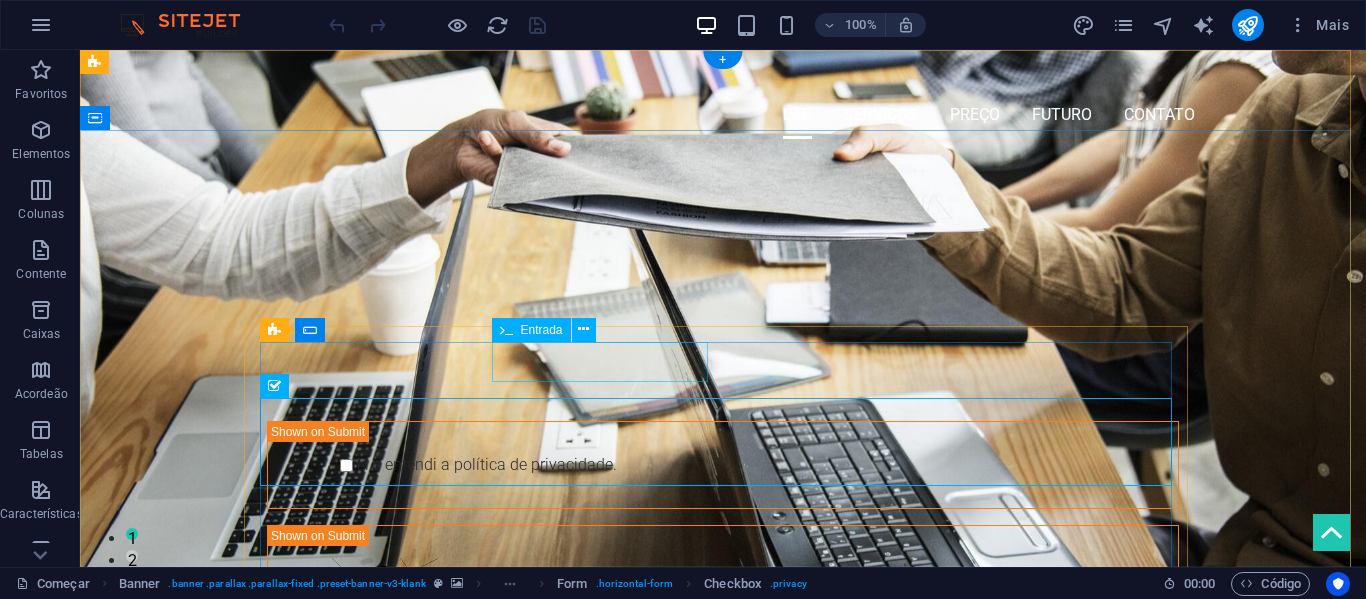 click at bounding box center [607, 386] 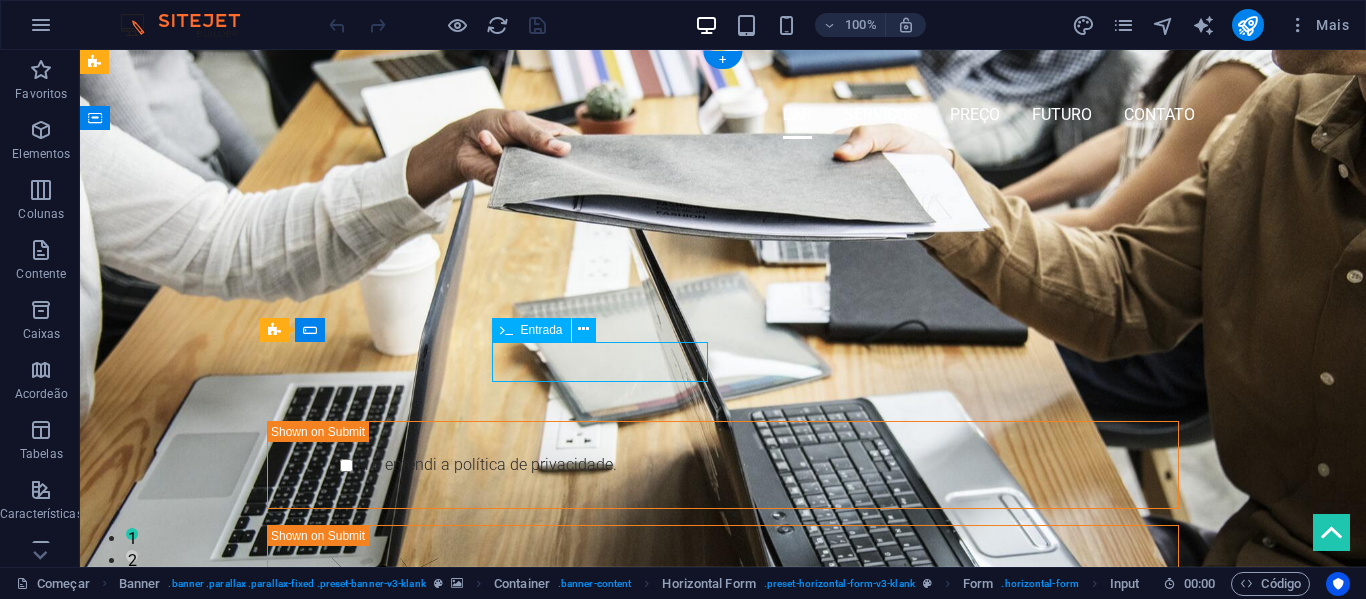 click at bounding box center [607, 386] 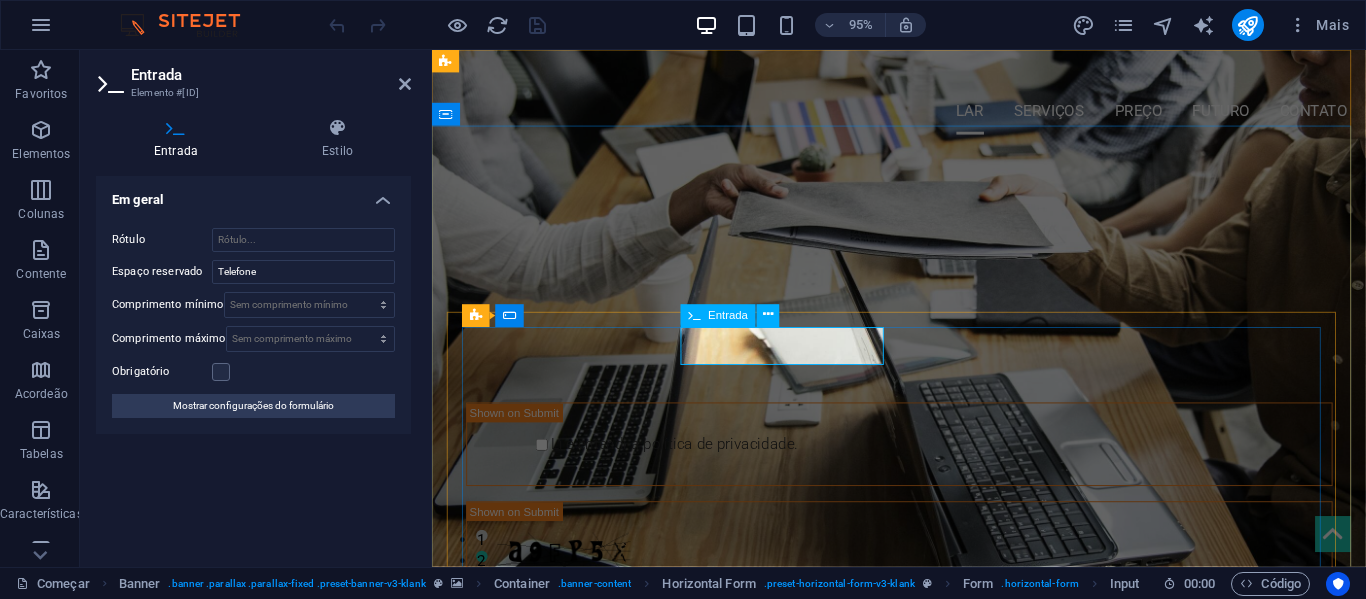 click at bounding box center [807, 386] 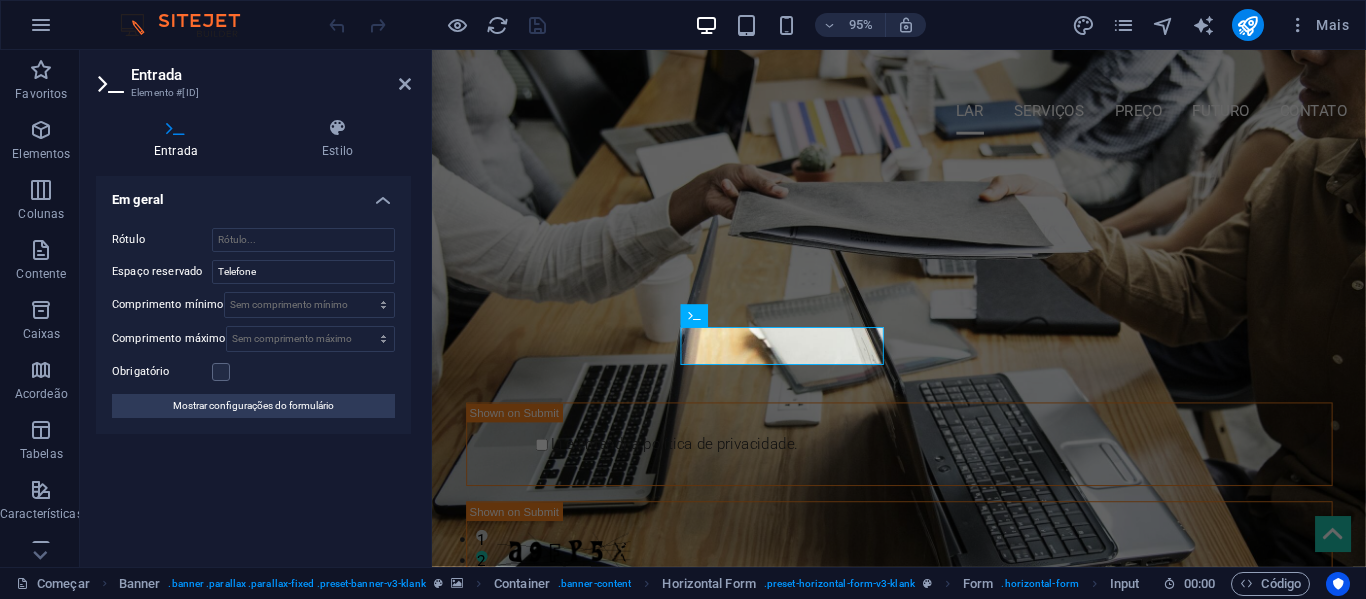 type on "[PHONE]" 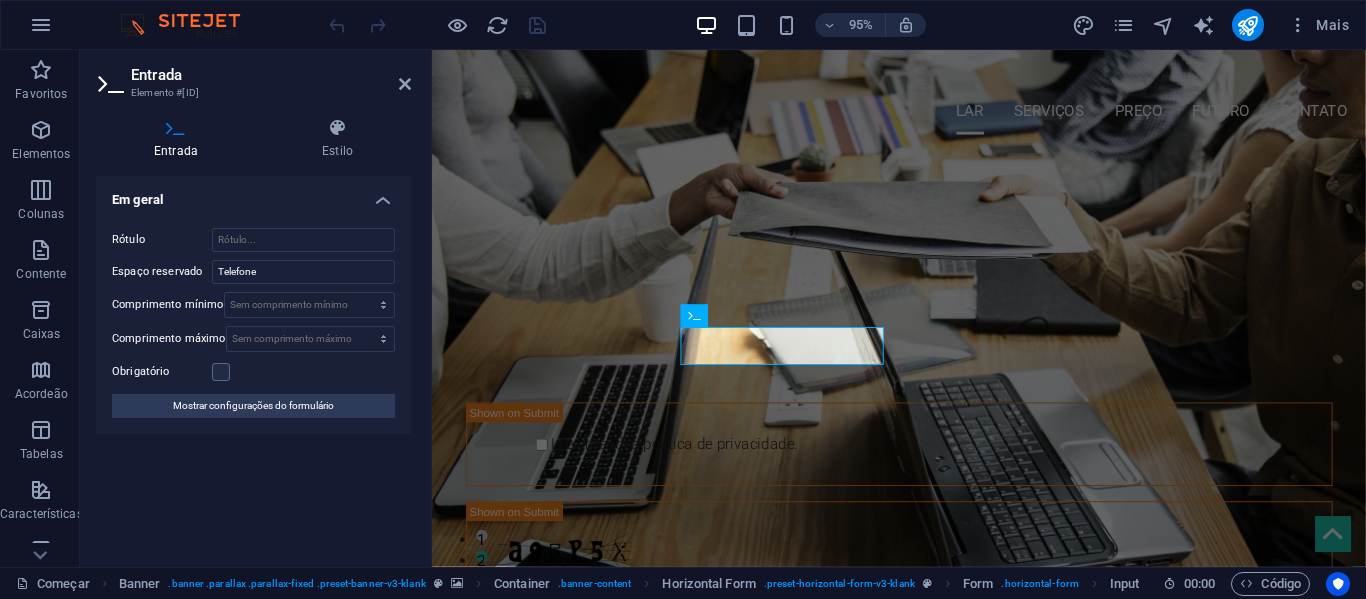 type on "[EMAIL]" 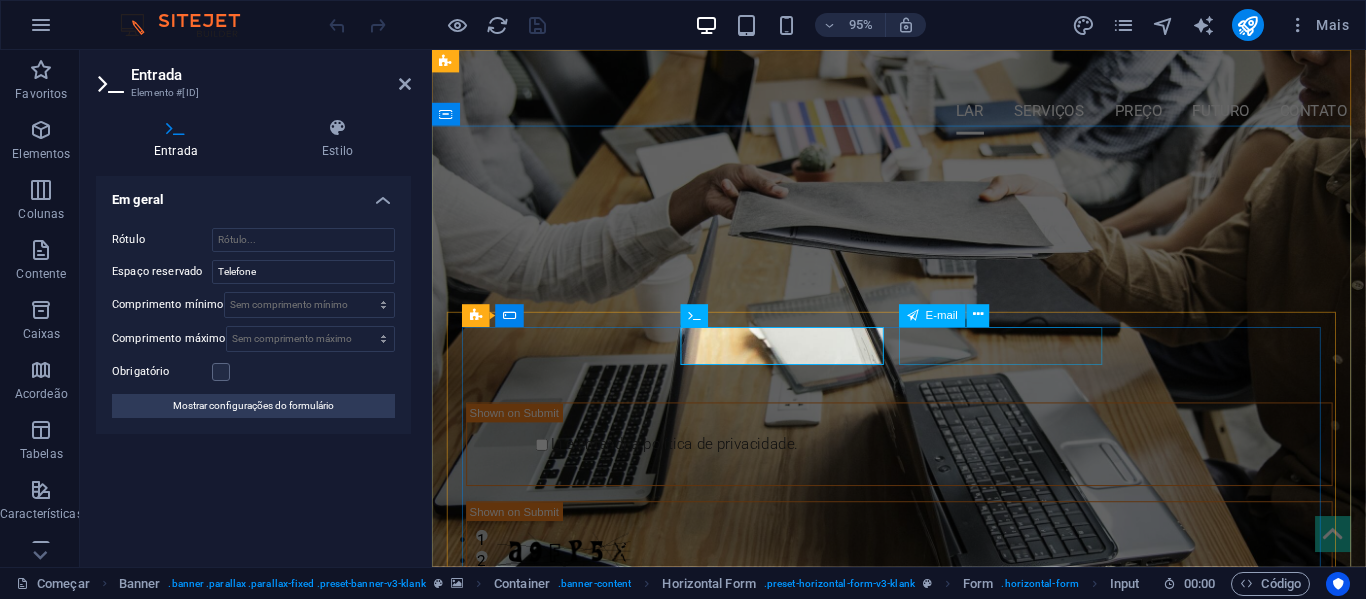 click on "[EMAIL]" at bounding box center [1040, 386] 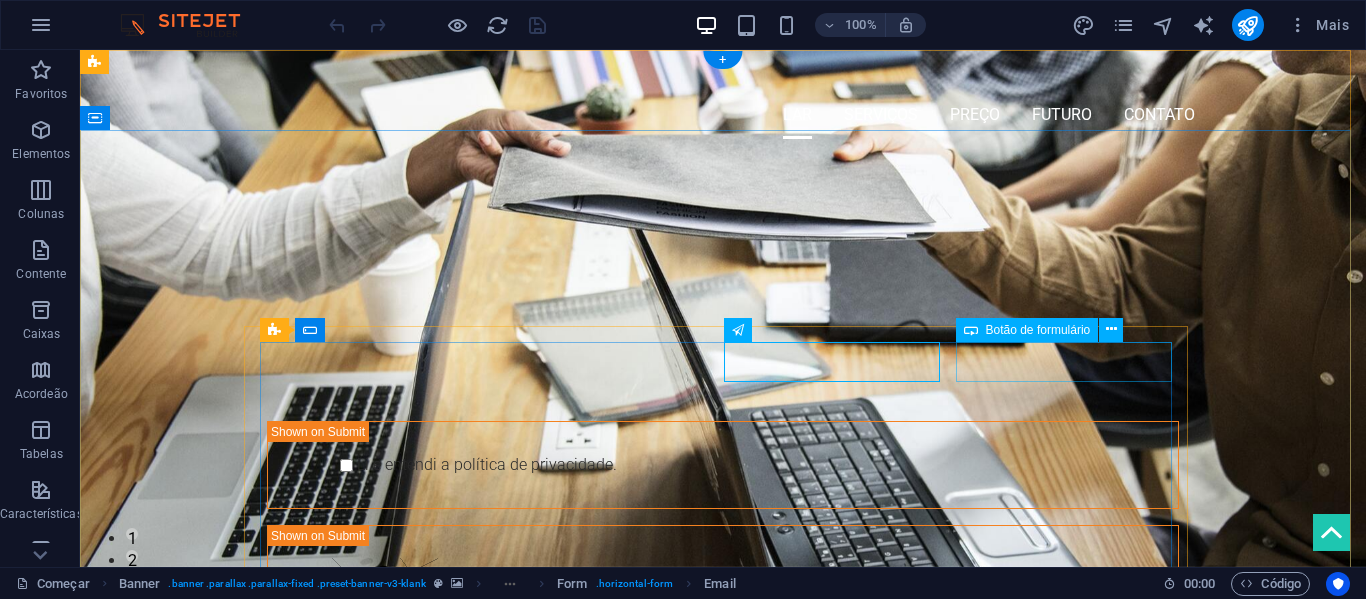 drag, startPoint x: 703, startPoint y: 362, endPoint x: 1024, endPoint y: 346, distance: 321.3985 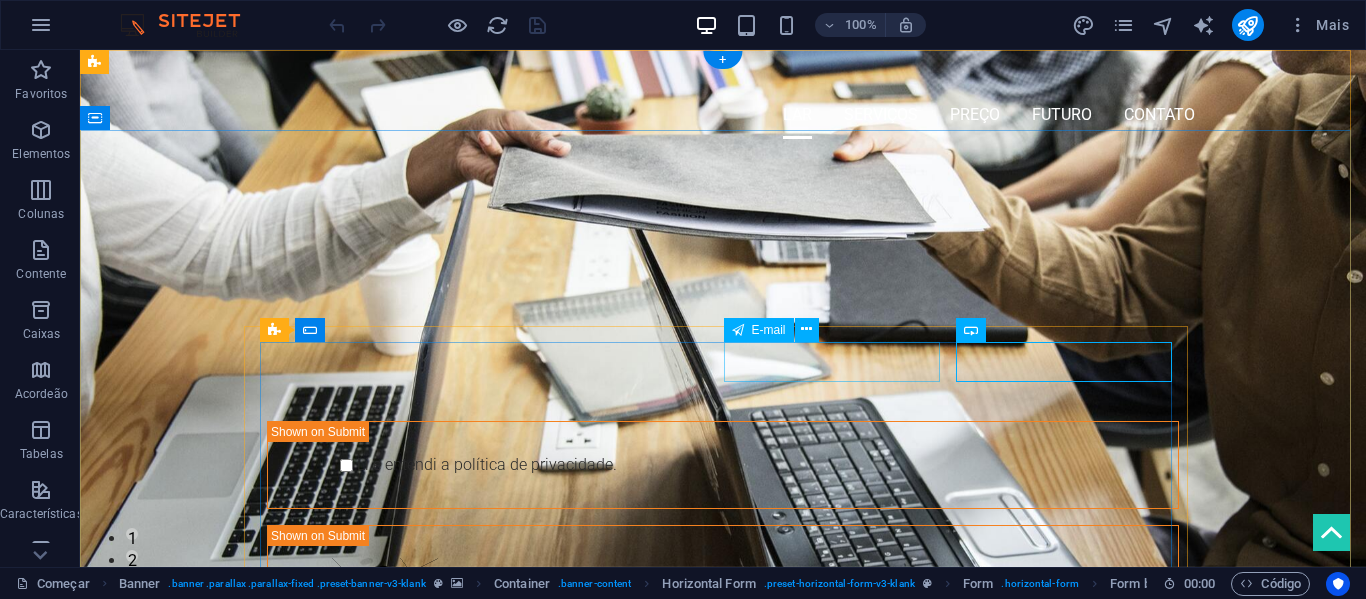 click on "[EMAIL]" at bounding box center (839, 386) 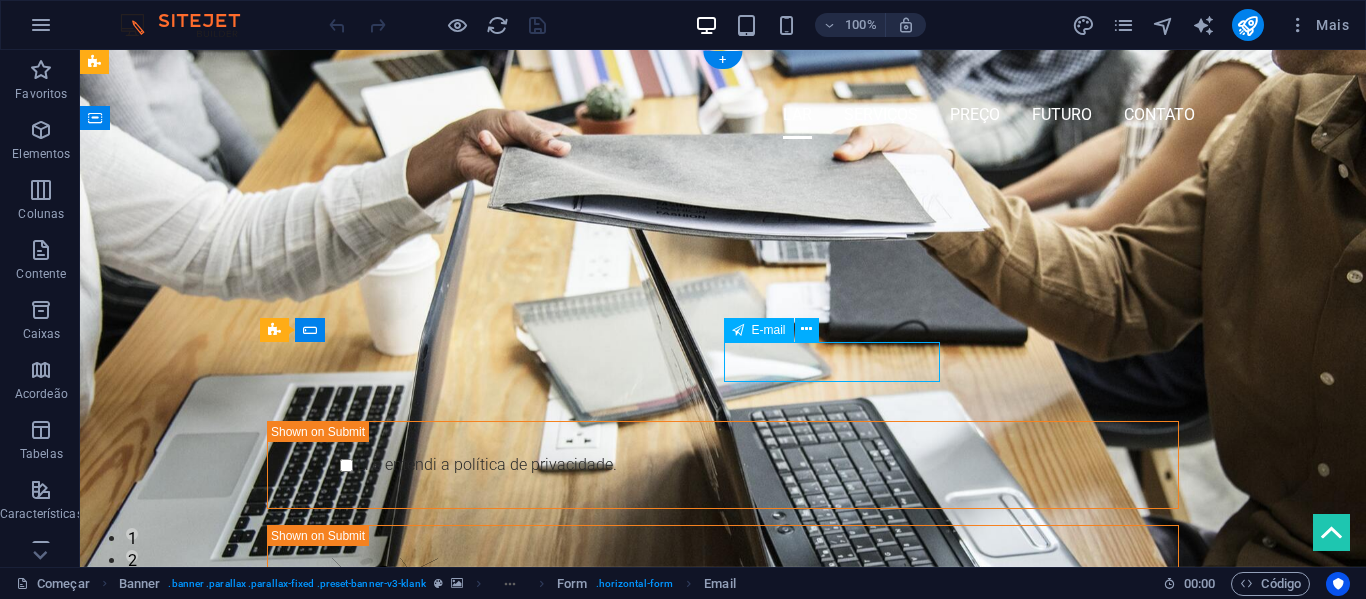 click on "[EMAIL]" at bounding box center (839, 386) 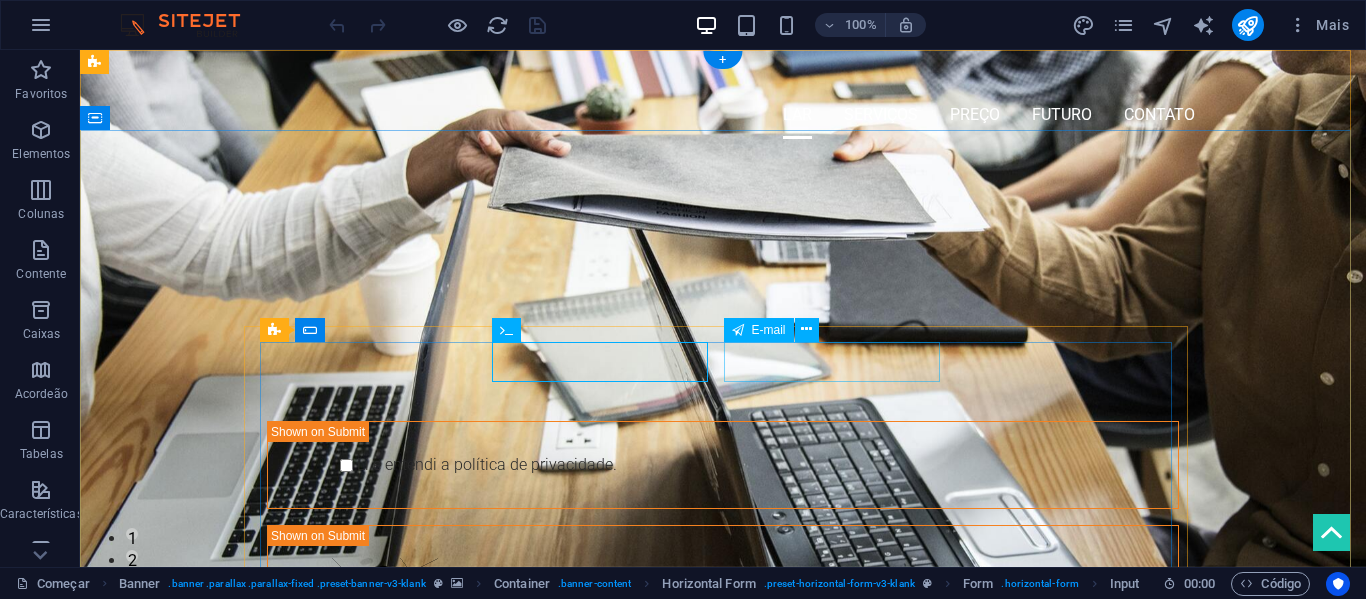 click on "[EMAIL]" at bounding box center [839, 386] 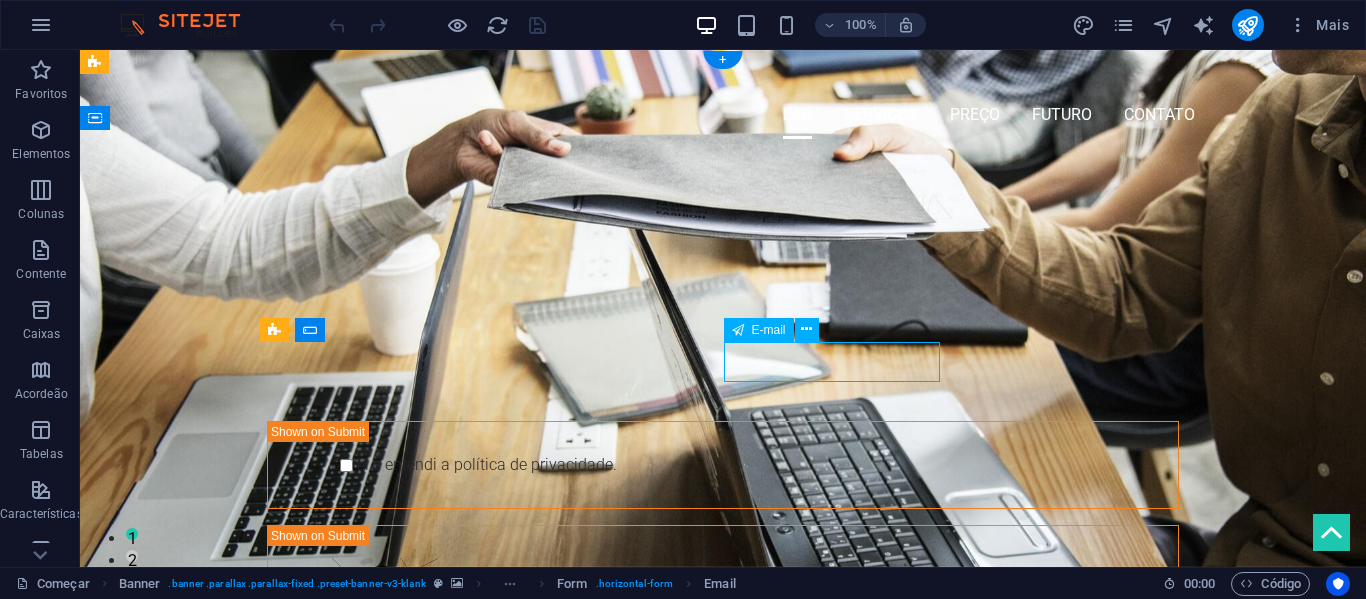 click on "[EMAIL]" at bounding box center (839, 386) 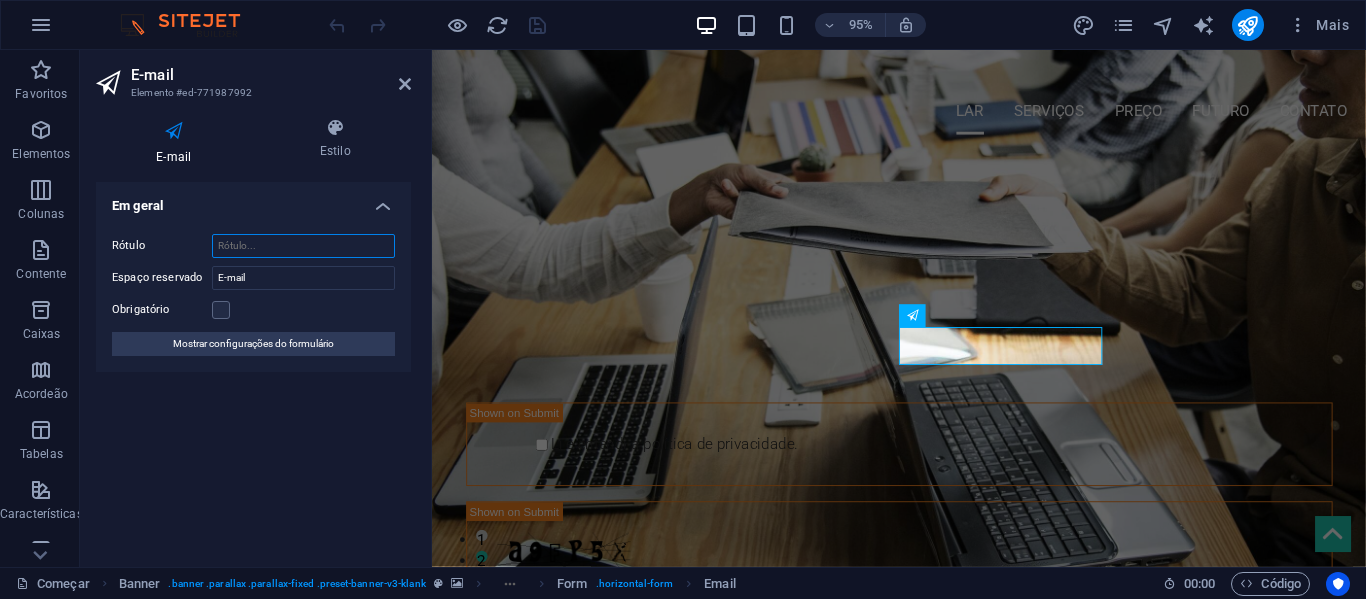 click on "Rótulo" at bounding box center [303, 246] 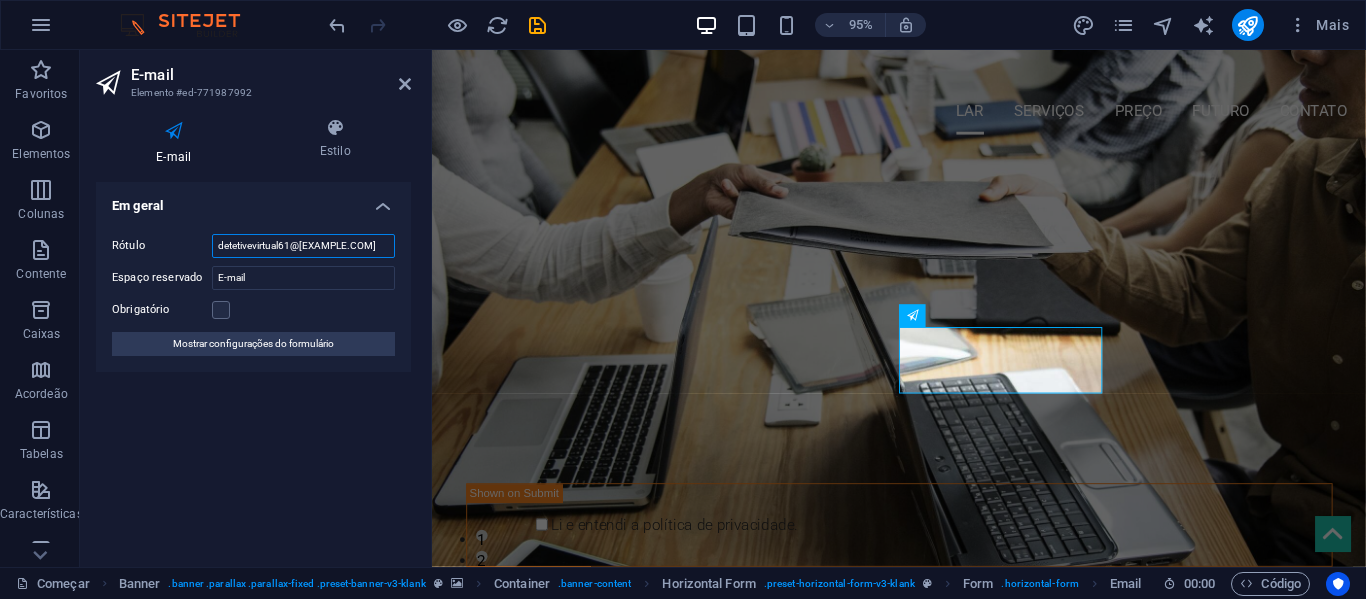 click on "detetivevirtual61@[EXAMPLE.COM]" at bounding box center [303, 246] 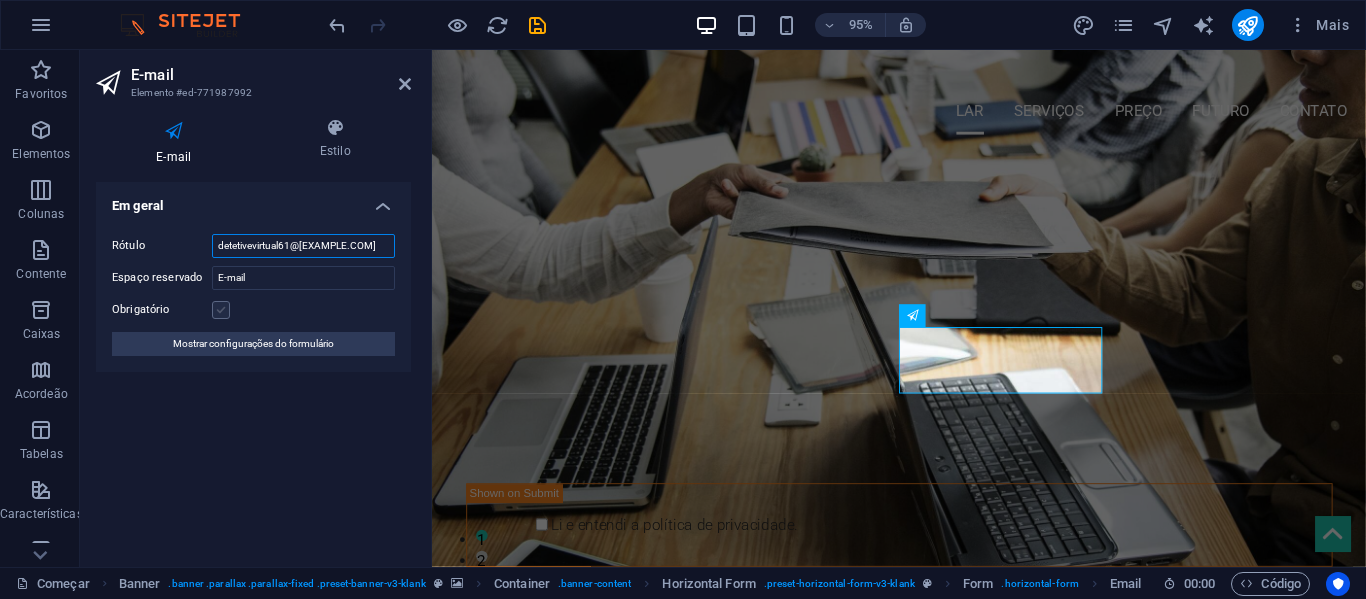 type on "detetivevirtual61@[EXAMPLE.COM]" 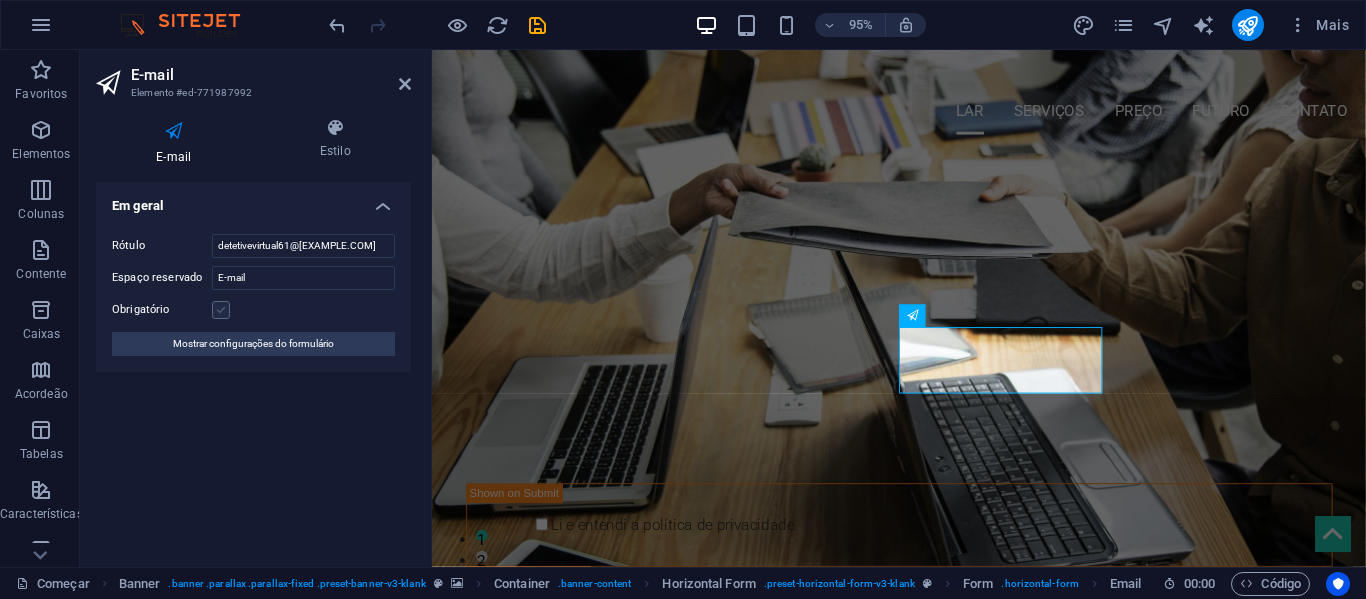 click at bounding box center [221, 310] 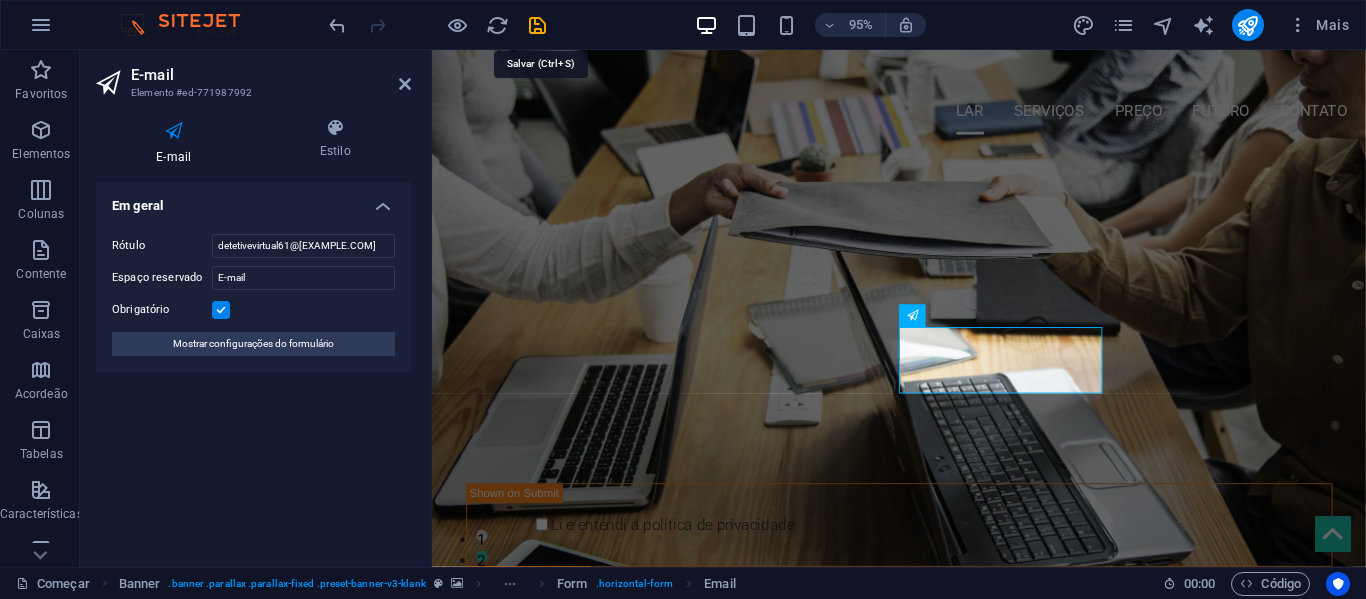 click at bounding box center (537, 25) 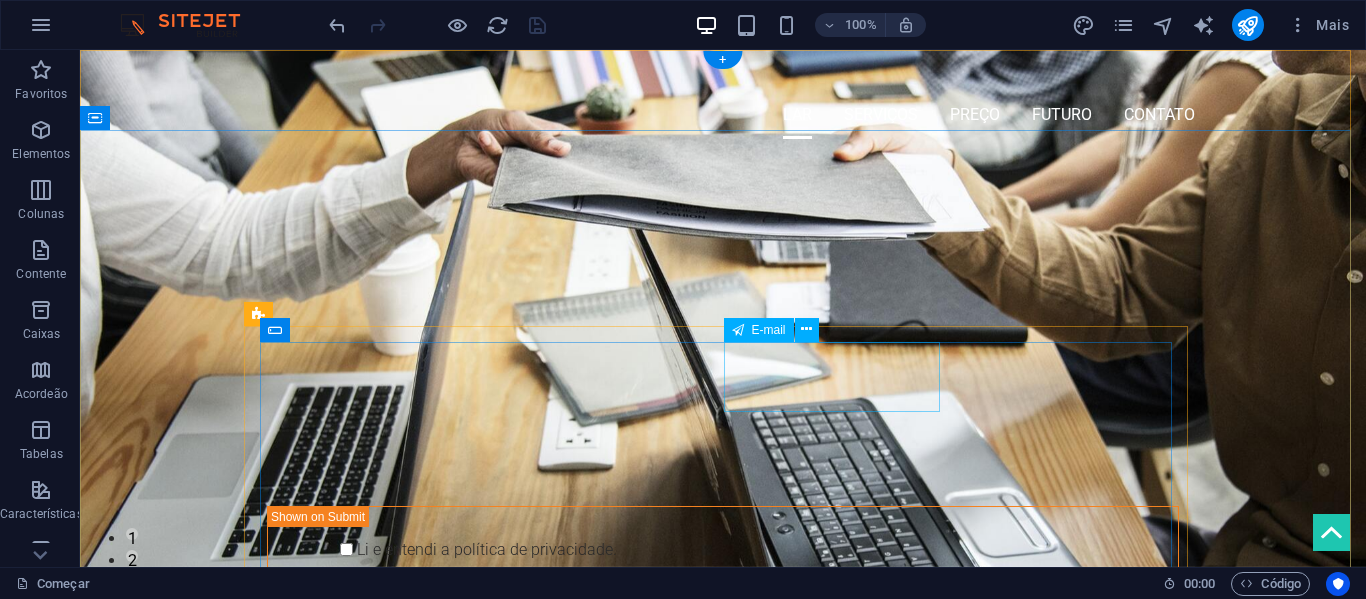 click on "[EMAIL] [EMAIL]" at bounding box center [1032, 401] 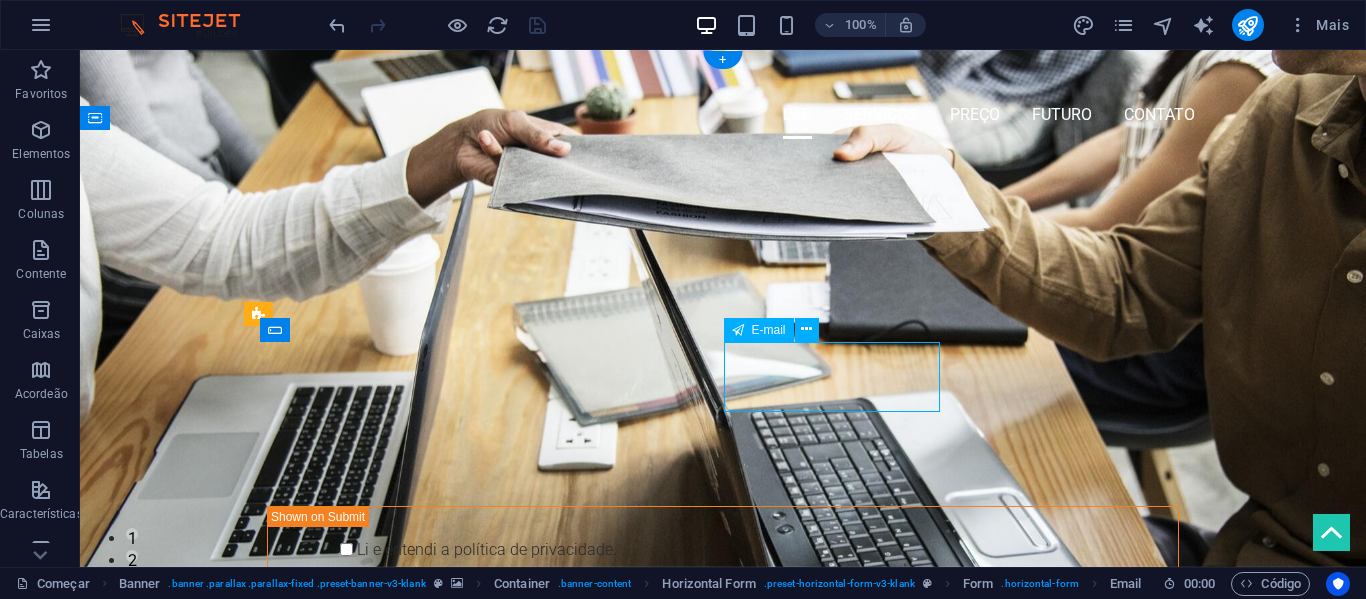 click on "[EMAIL] [EMAIL]" at bounding box center (1032, 401) 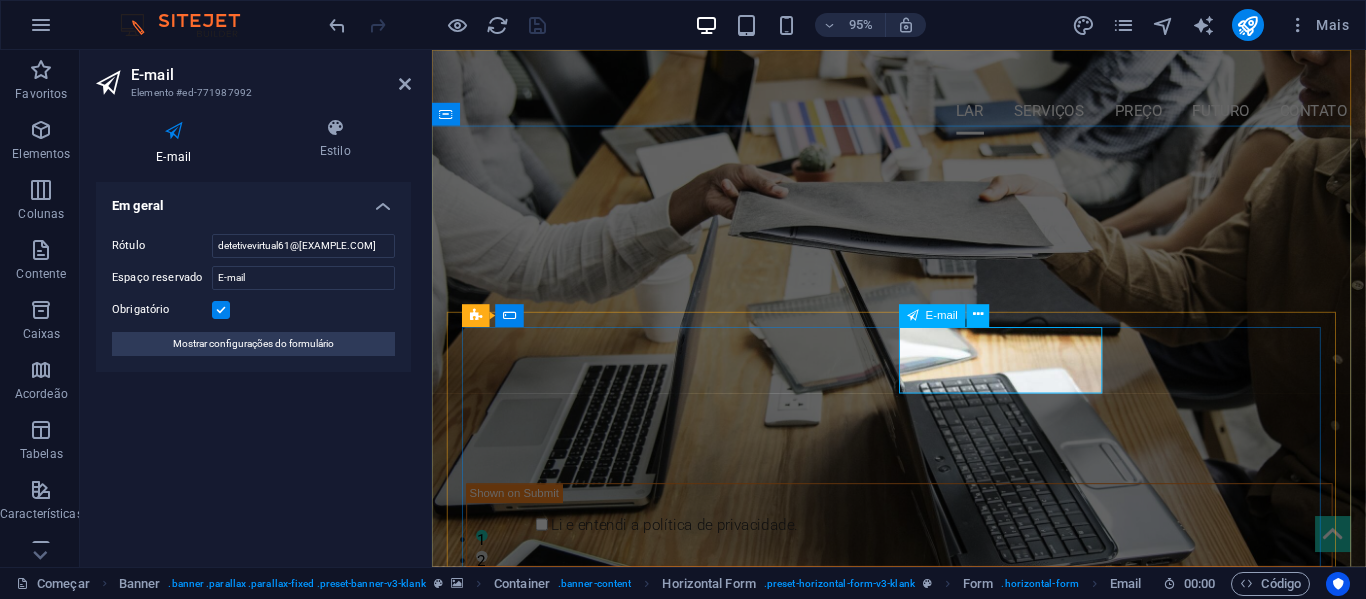 scroll, scrollTop: 0, scrollLeft: 61, axis: horizontal 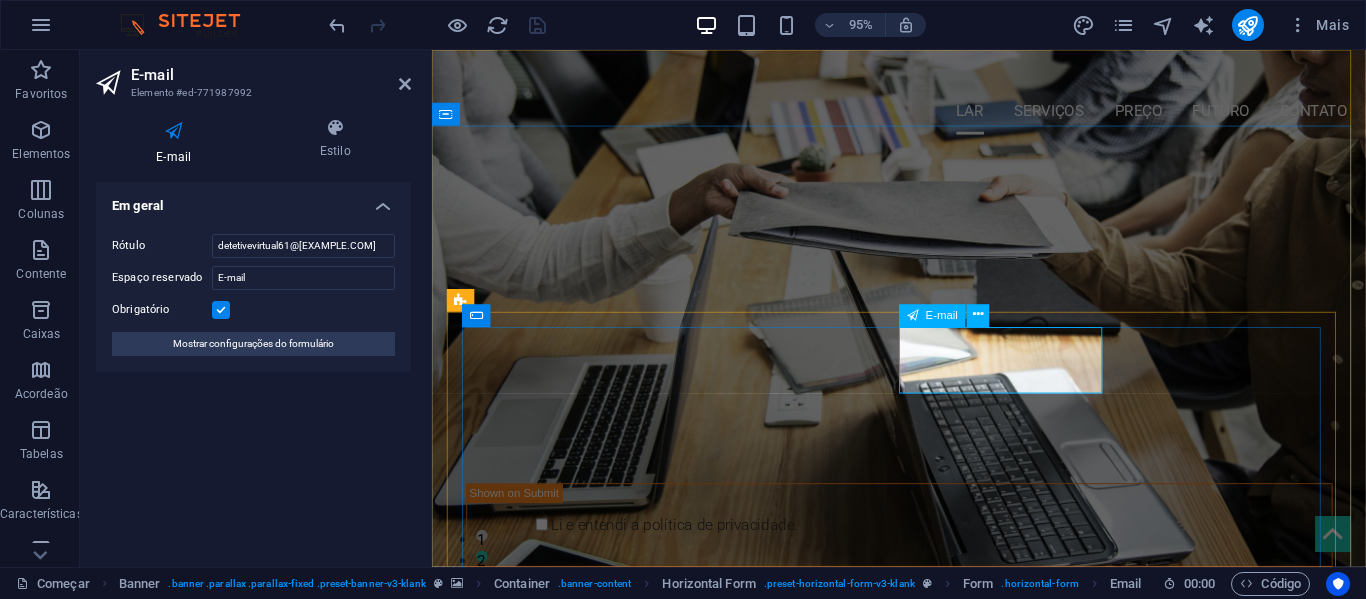 click on "detetivevirtual61@[EXAMPLE.COM]" at bounding box center [1232, 401] 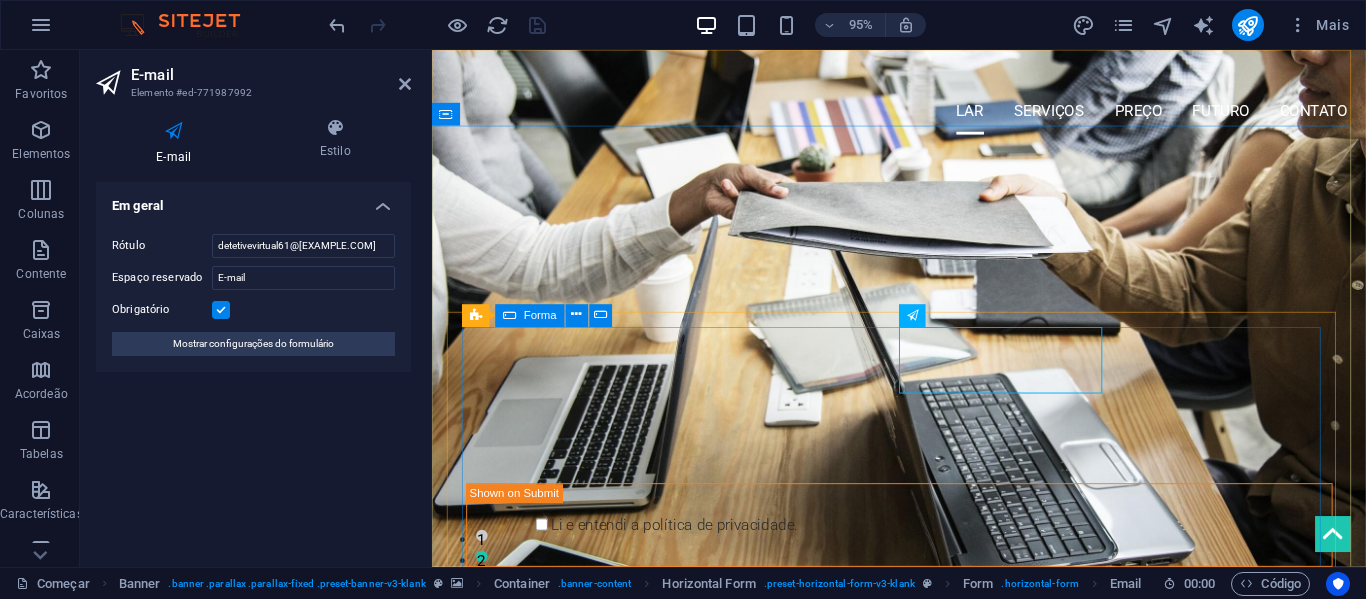 drag, startPoint x: 1003, startPoint y: 395, endPoint x: 919, endPoint y: 395, distance: 84 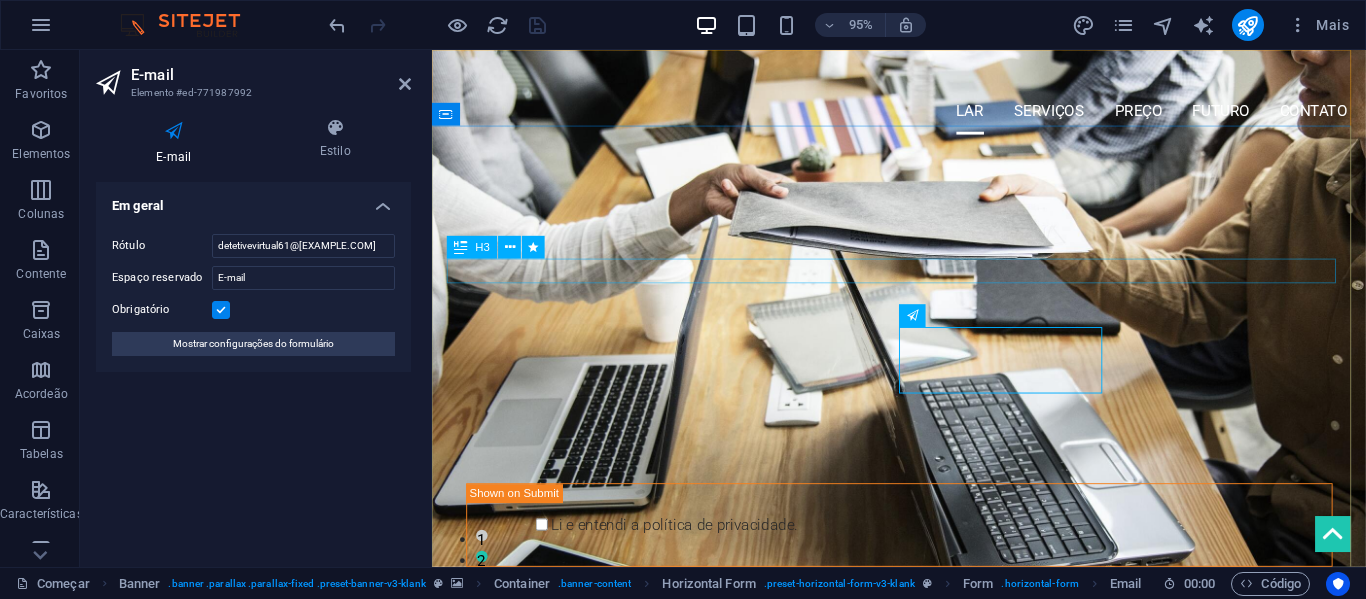 click on "localizamos pessoas em todo o país" at bounding box center (924, 308) 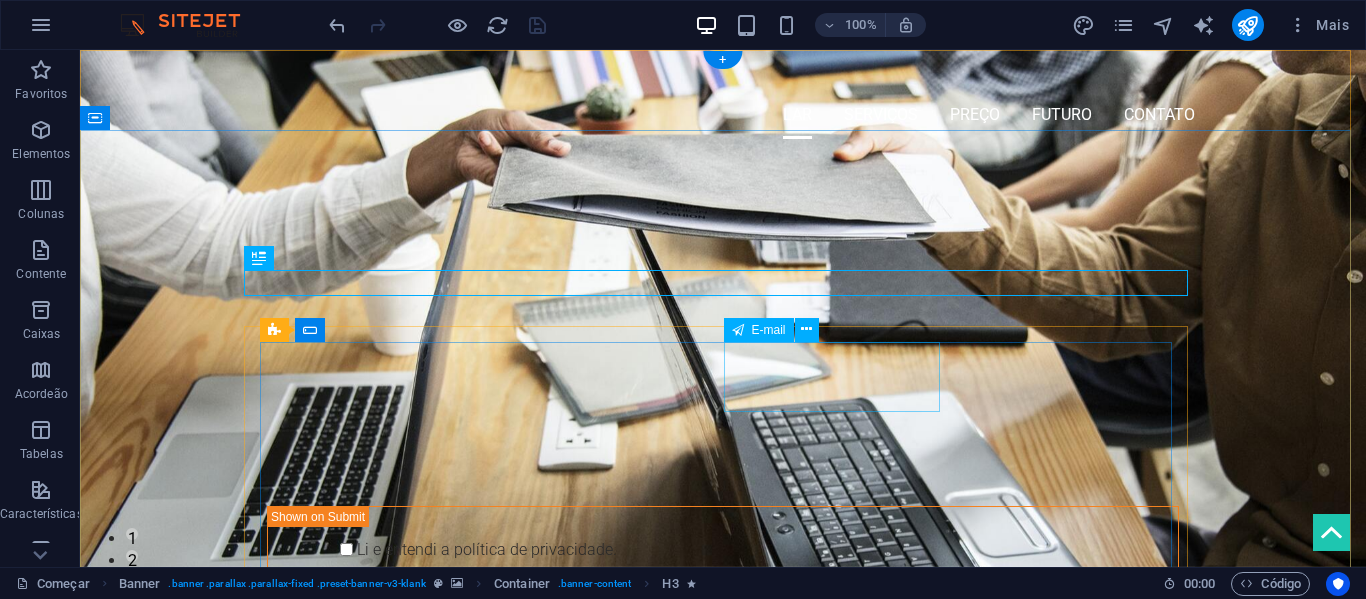 click on "detetivevirtual61@[EXAMPLE.COM]" at bounding box center [1032, 401] 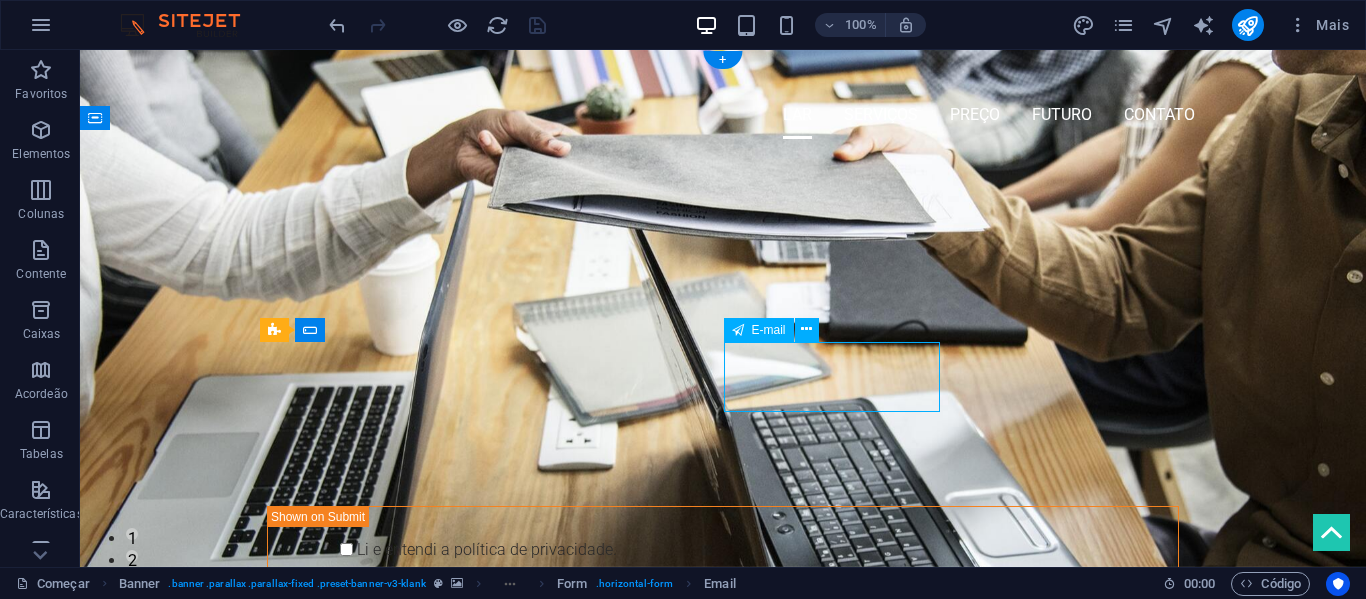 click on "detetivevirtual61@[EXAMPLE.COM]" at bounding box center (1032, 401) 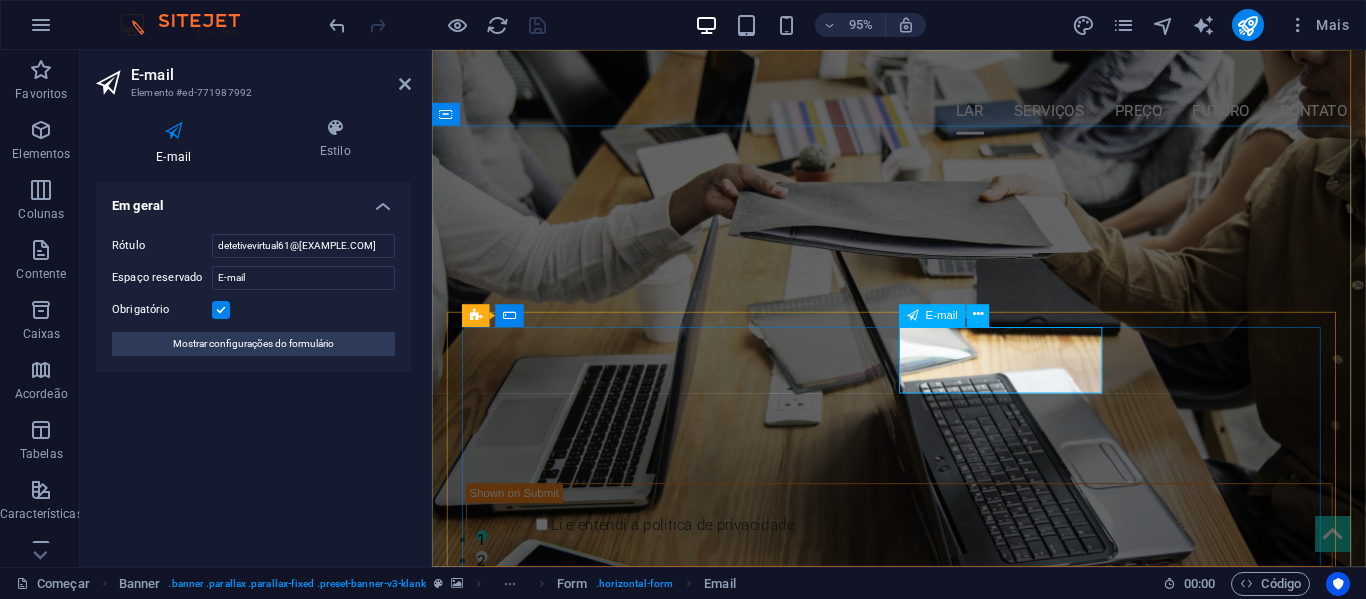click at bounding box center [1193, 416] 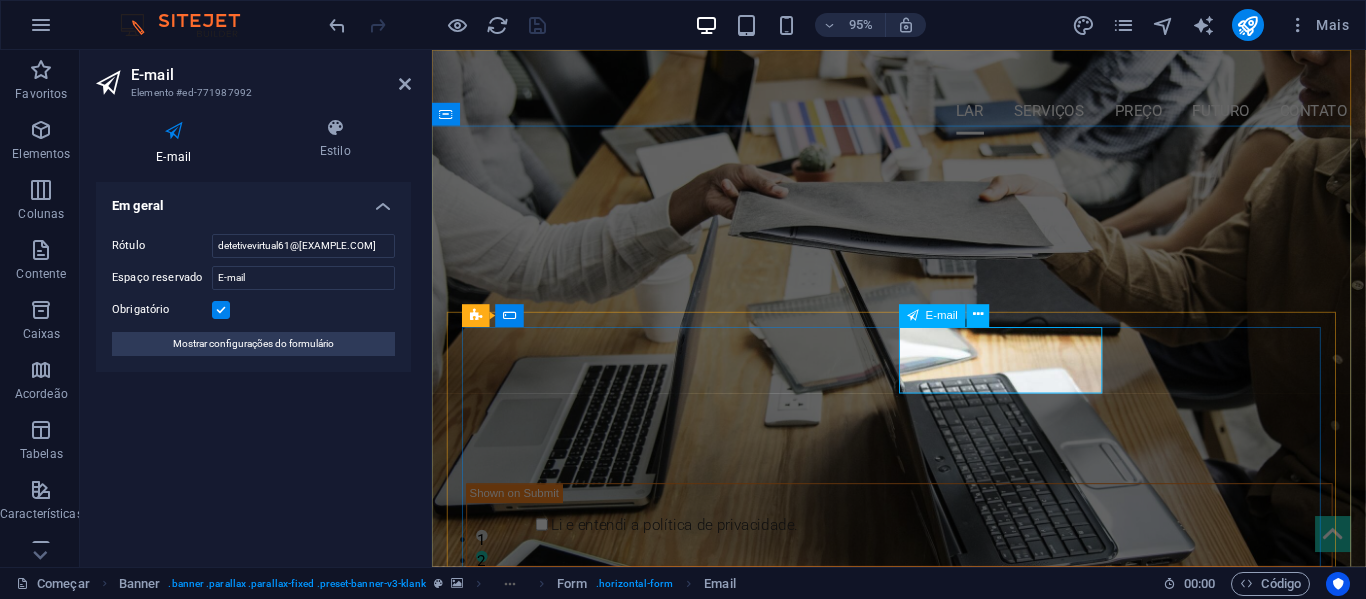 type on "d" 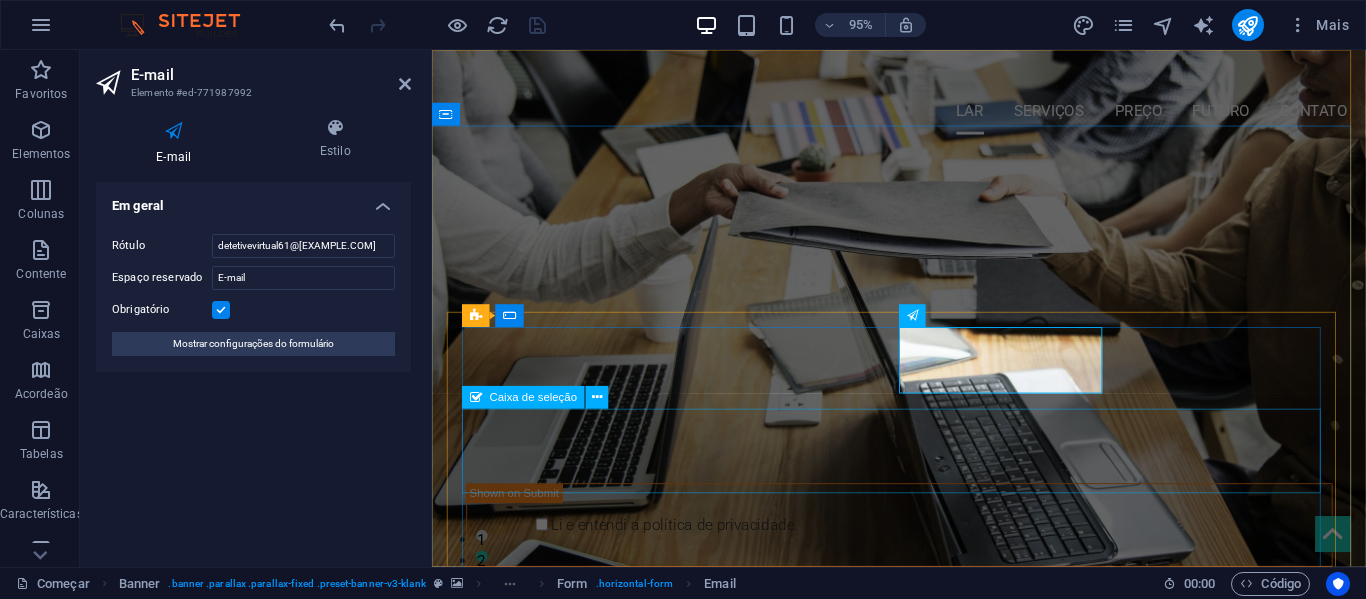 click on "Li e entendi a política de privacidade." at bounding box center (924, 550) 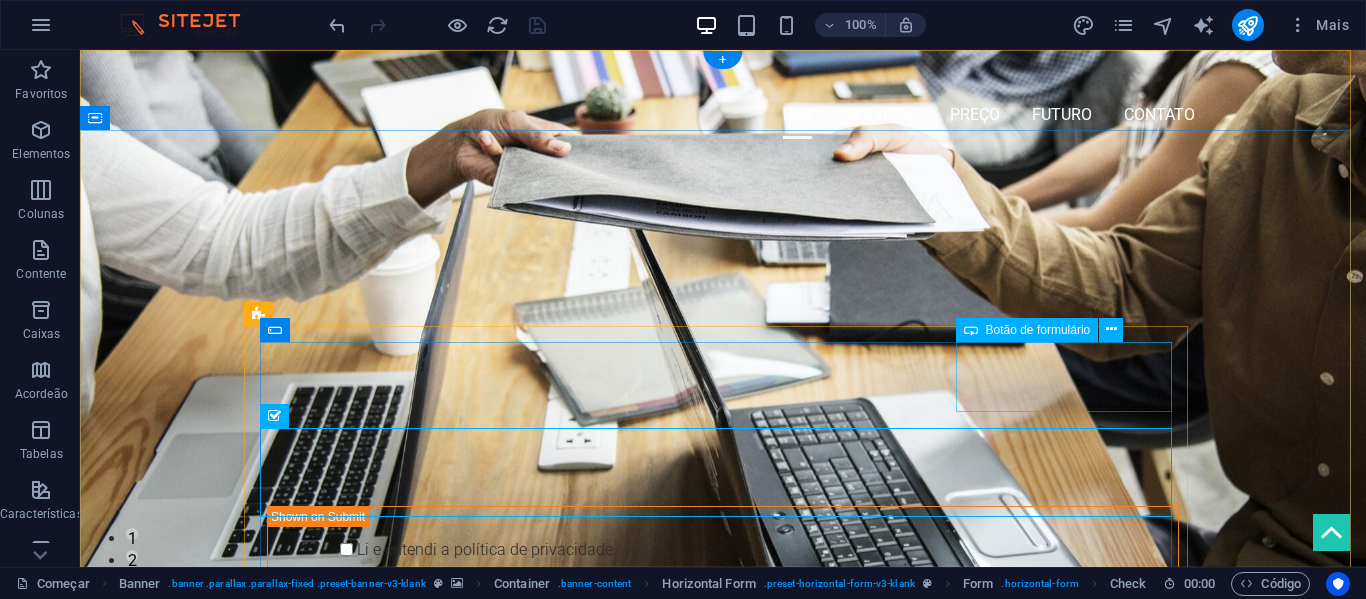 click on "Enviar" at bounding box center (723, 470) 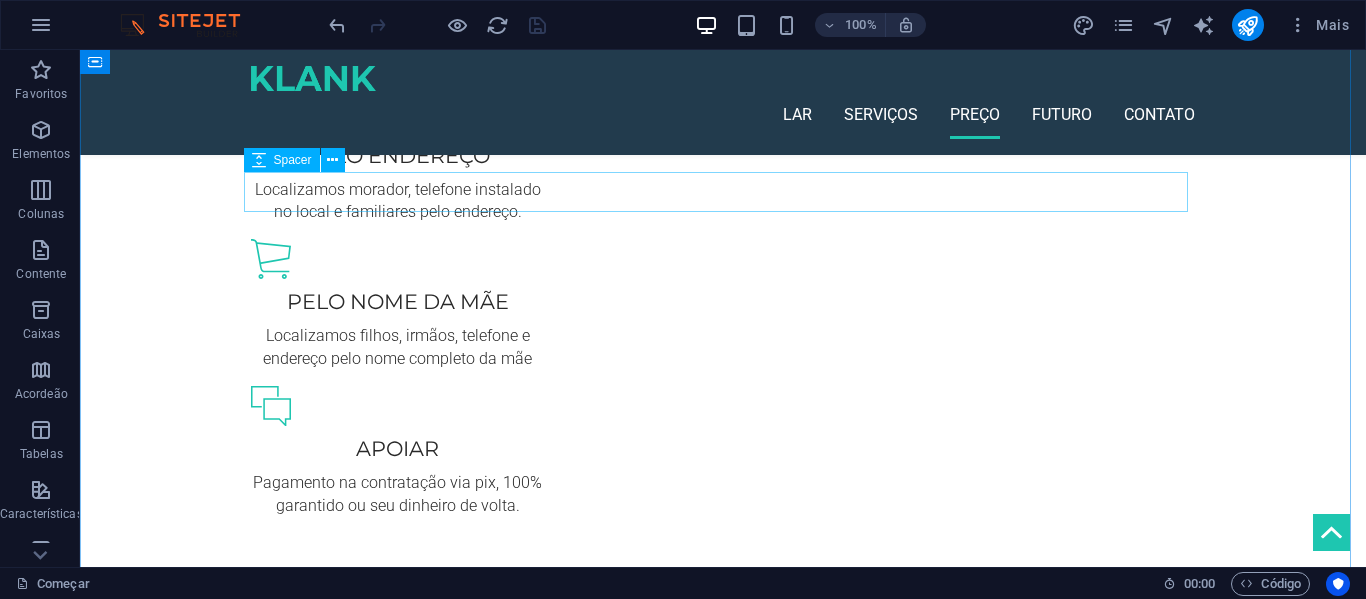 scroll, scrollTop: 1400, scrollLeft: 0, axis: vertical 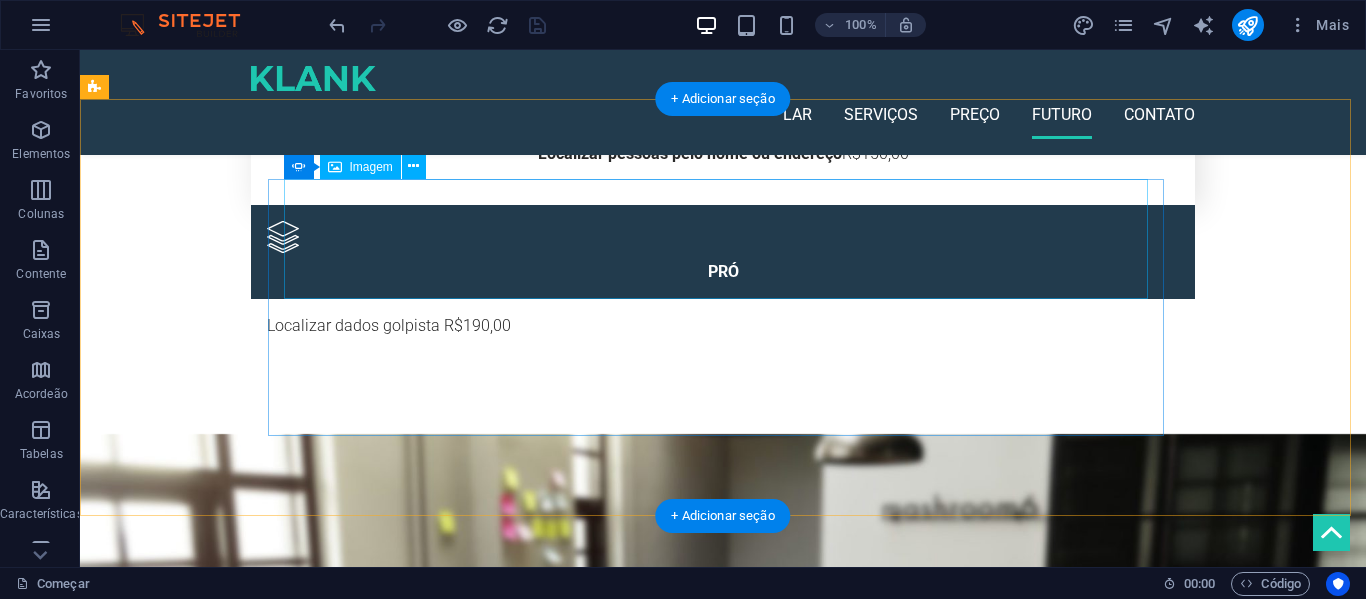 click at bounding box center (-173, 1778) 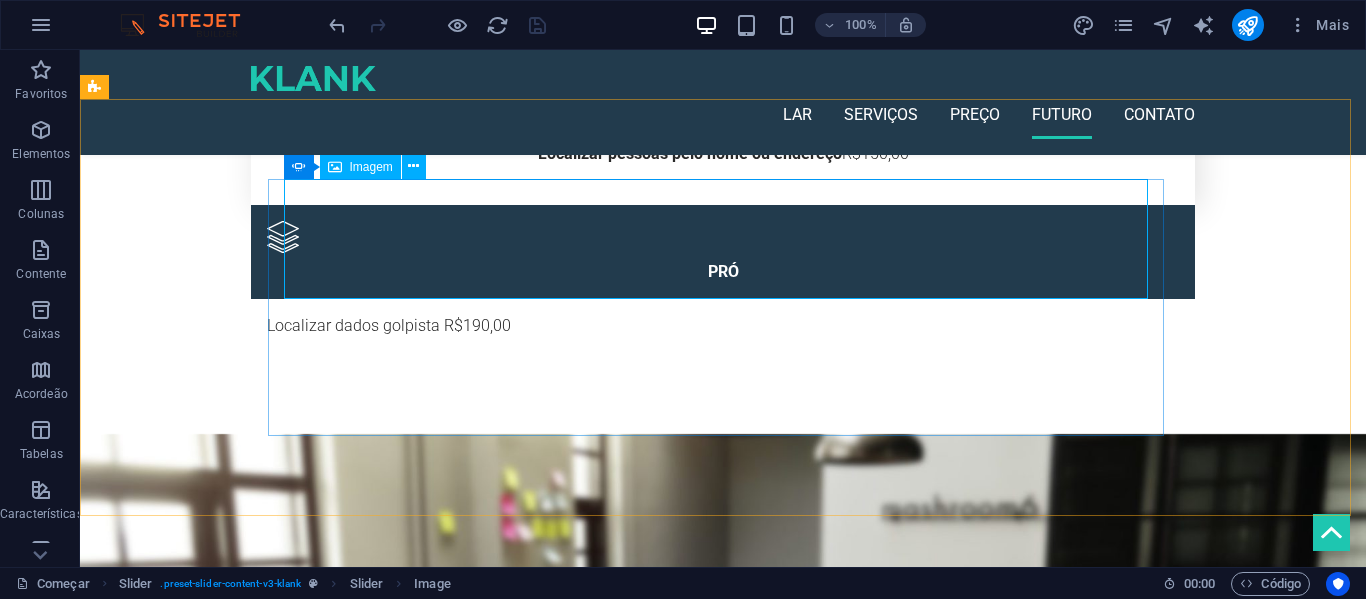 click on "Imagem" at bounding box center [360, 167] 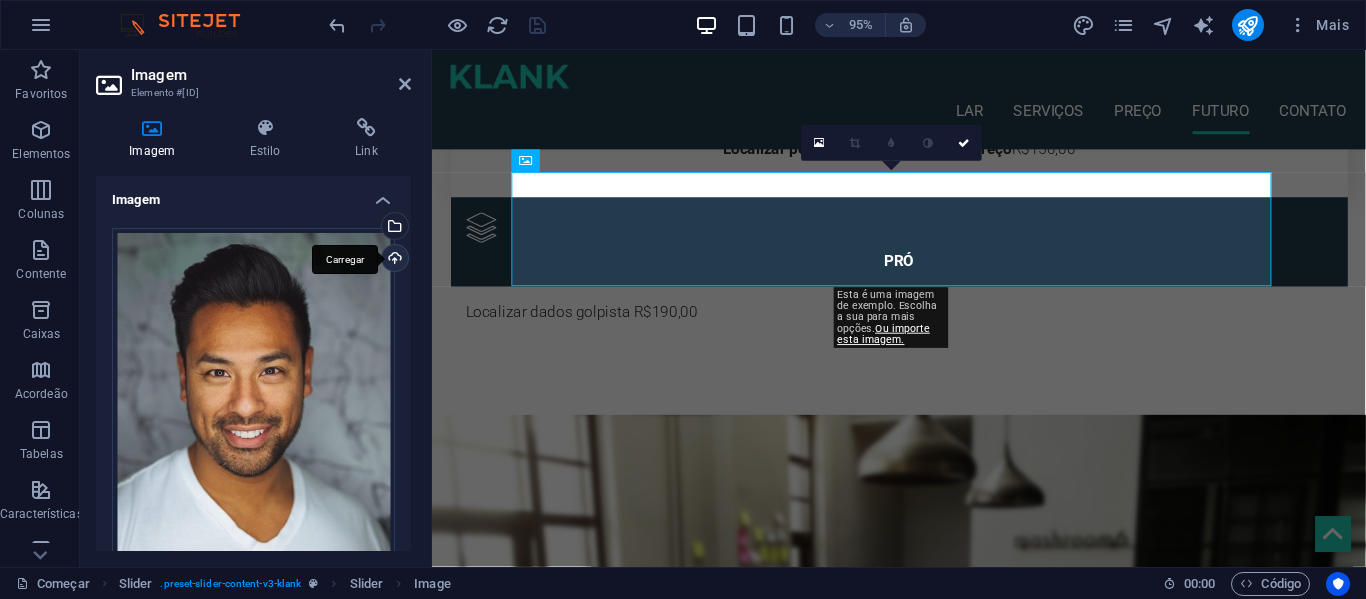 click on "Carregar" at bounding box center (393, 260) 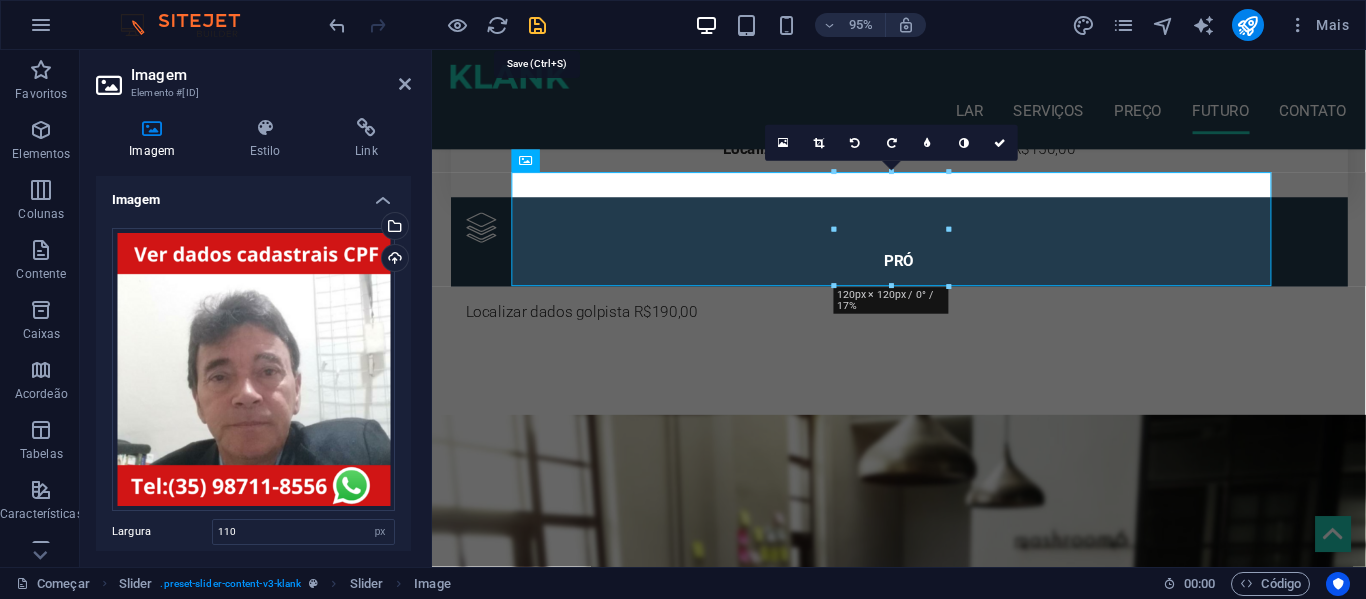 click at bounding box center (537, 25) 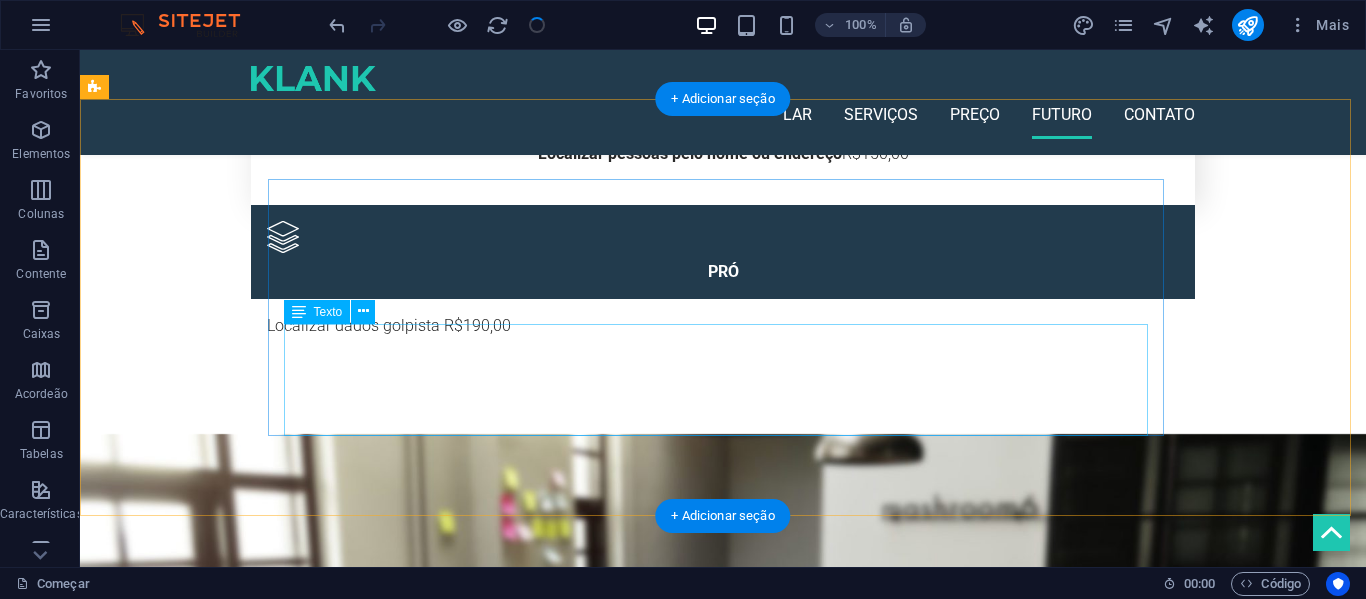 click on "“O Lorem Ipsum é o texto modelo da indústria desde o século XVI, quando um impressor desconhecido pegou uma galera de tipos e os embaralhou para fazer um livro de espécimes de tipos” [NAME] Fundador e CEO da Evento" at bounding box center (-173, 1914) 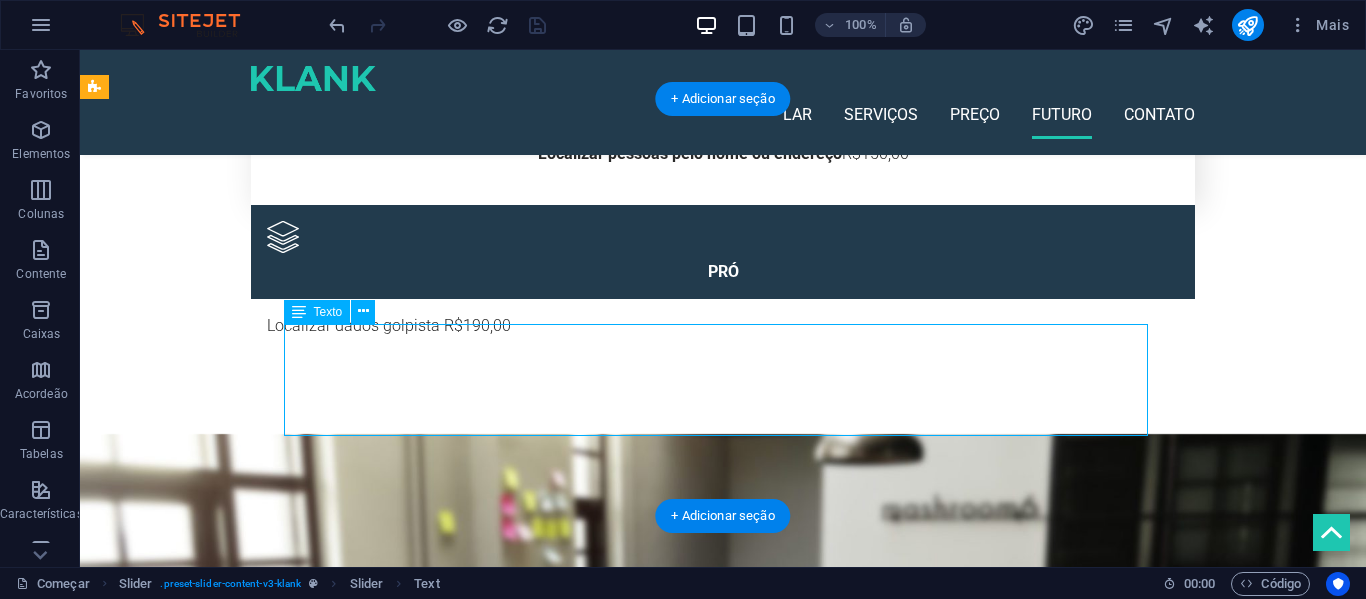 click on "“O Lorem Ipsum é o texto modelo da indústria desde o século XVI, quando um impressor desconhecido pegou uma galera de tipos e os embaralhou para fazer um livro de espécimes de tipos” [NAME] Fundador e CEO da Evento" at bounding box center (-173, 1914) 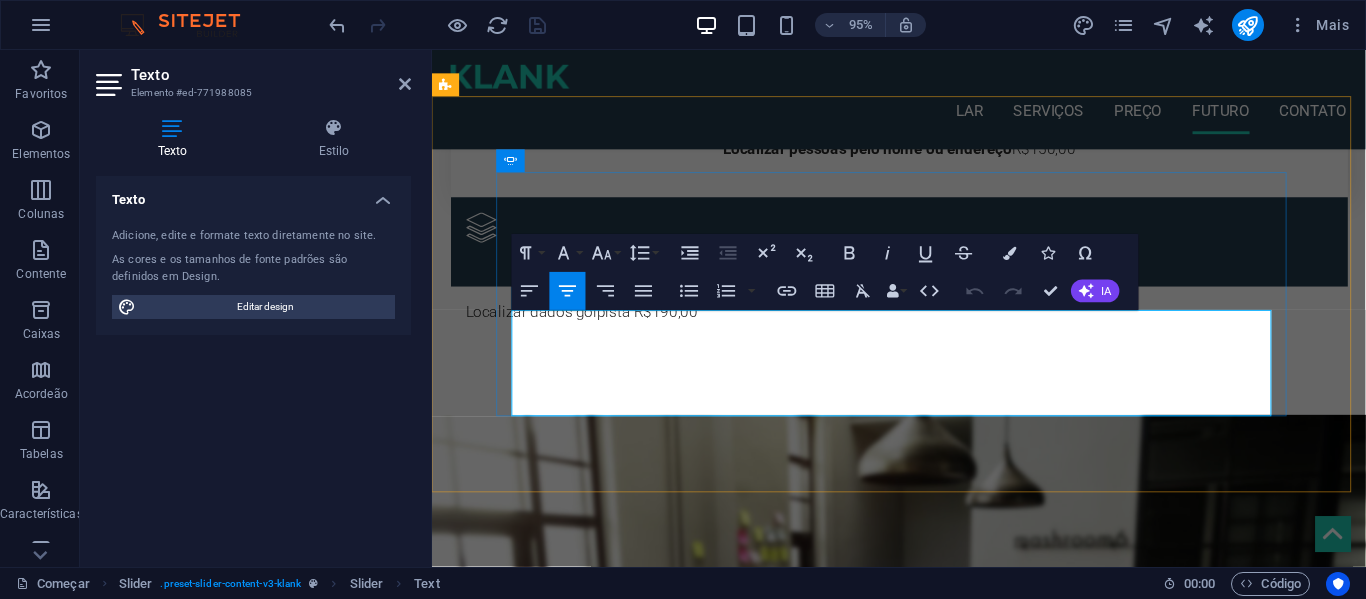drag, startPoint x: 1202, startPoint y: 359, endPoint x: 521, endPoint y: 334, distance: 681.45874 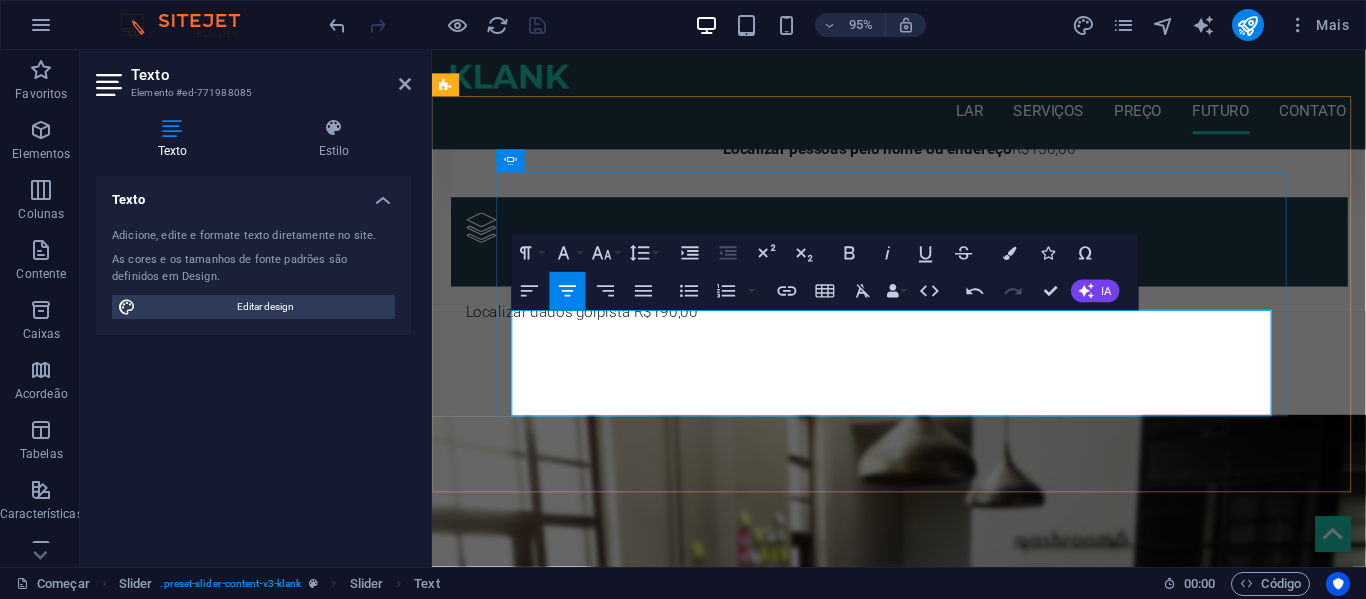 click on "ADAM BRADFORD" at bounding box center (84, 1935) 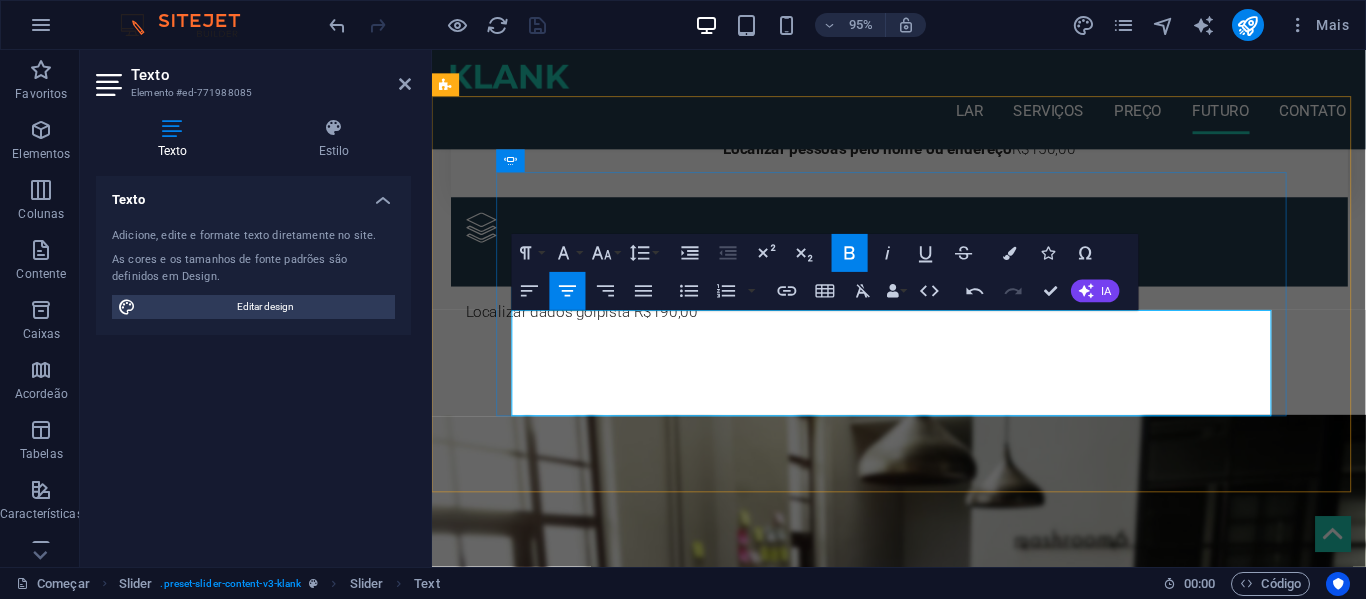 click on "ADAM BRADFORD" at bounding box center [84, 1935] 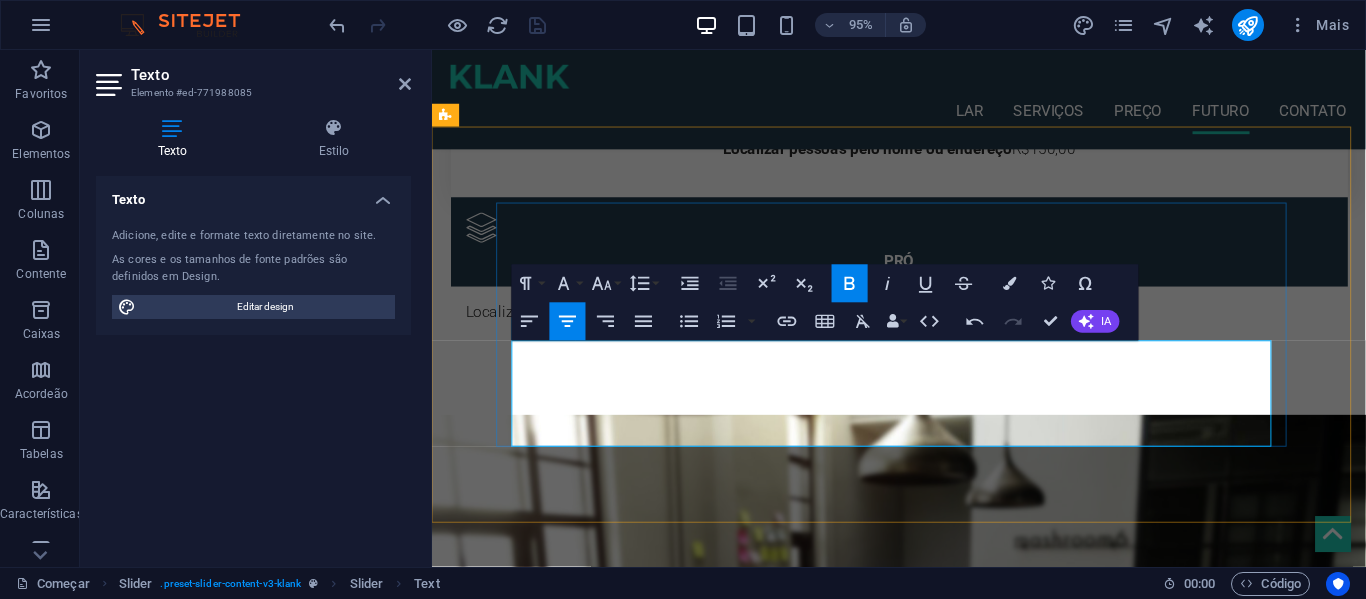 scroll, scrollTop: 2760, scrollLeft: 0, axis: vertical 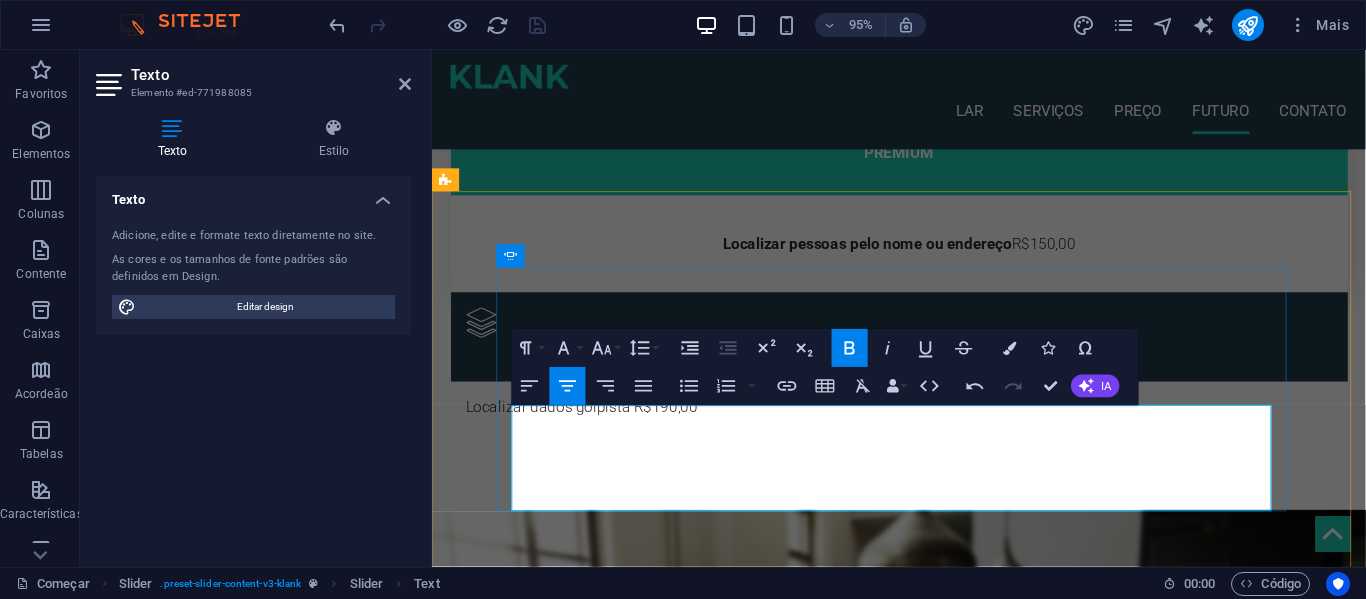 click on "​Detetive Quental" at bounding box center (84, 2035) 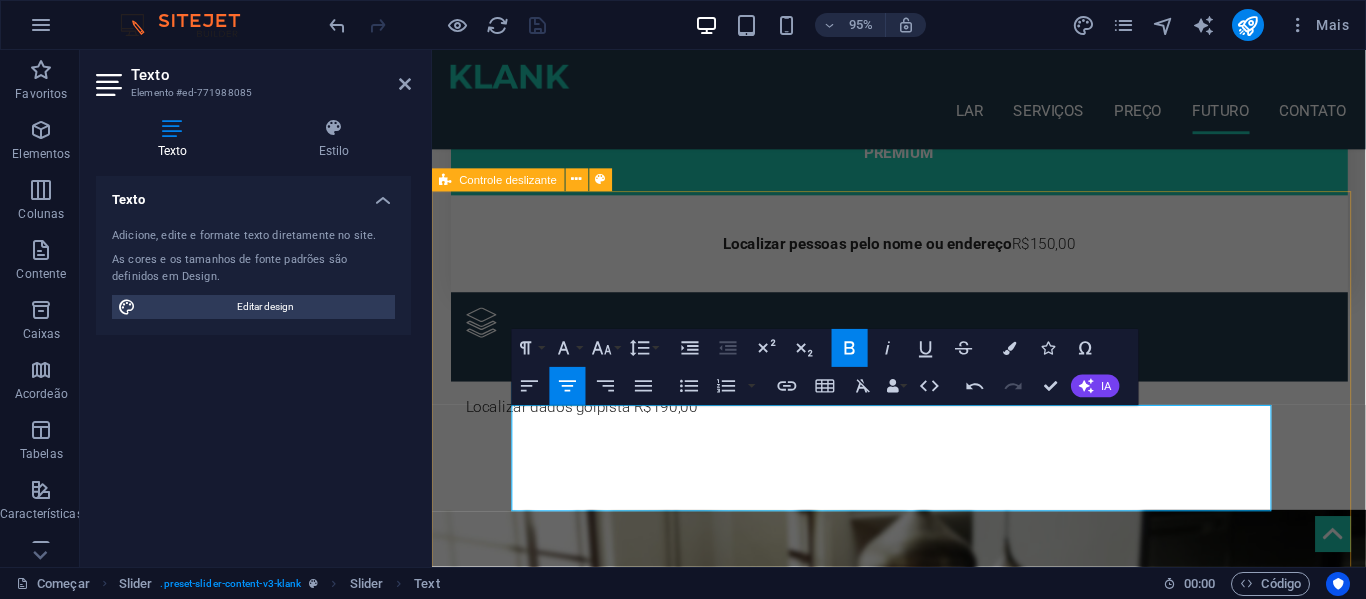 click on "“O Lorem Ipsum é o texto modelo da indústria desde o século XVI, quando um impressor desconhecido pegou uma galera de tipos e os embaralhou para fazer um livro de espécimes de tipos” [NAME] Fundadora e CEO da Santos “Procura por endereço ou telefone do ex.proprietário de seu veículo, possui o CPF dele, tem o nome dele, então você está no lugar certo, você está a 10 minutos dele, de R$95.00 por apenas R$19.99” ​Detetive Quental Fundador e CEO da Evento “O Lorem Ipsum é o texto modelo da indústria desde o século XVI, quando um impressor desconhecido pegou uma galera de tipos e os embaralhou para fazer um livro de espécimes de tipos” [NAME] Fundador e CEO da Marketer “O Lorem Ipsum é o texto modelo da indústria desde o século XVI, quando um impressor desconhecido pegou uma galera de tipos e os embaralhou para fazer um livro de espécimes de tipos” [NAME] Fundadora e CEO da Santos [NAME] Fundador e CEO da Evento [NUMBER] [NUMBER] [NUMBER]" at bounding box center (923, 1704) 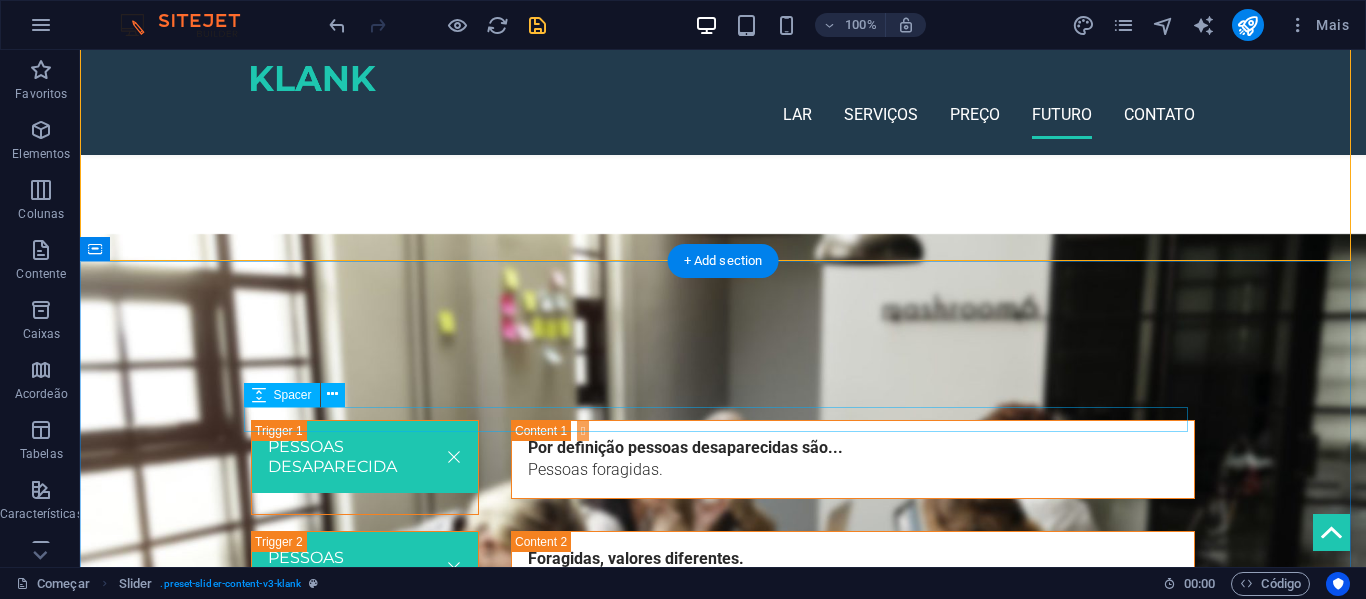 scroll, scrollTop: 3160, scrollLeft: 0, axis: vertical 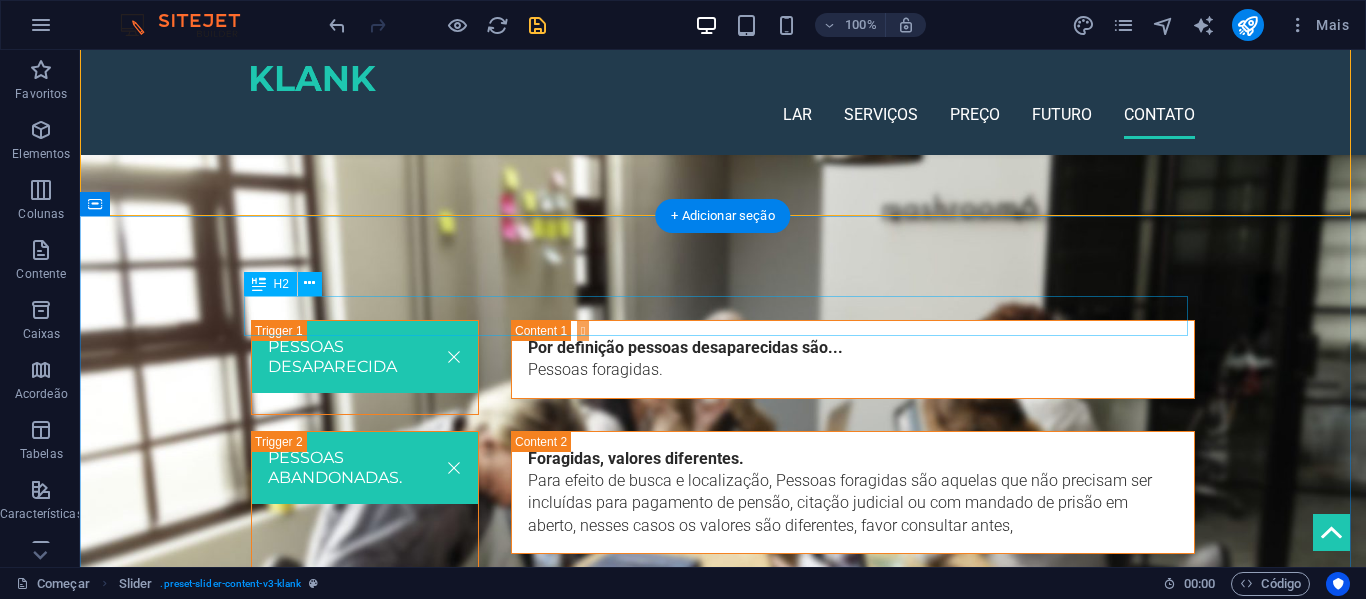 click on "COMECE COM SEU TESTE GRATUITO DE 10 DIAS" at bounding box center (723, 1613) 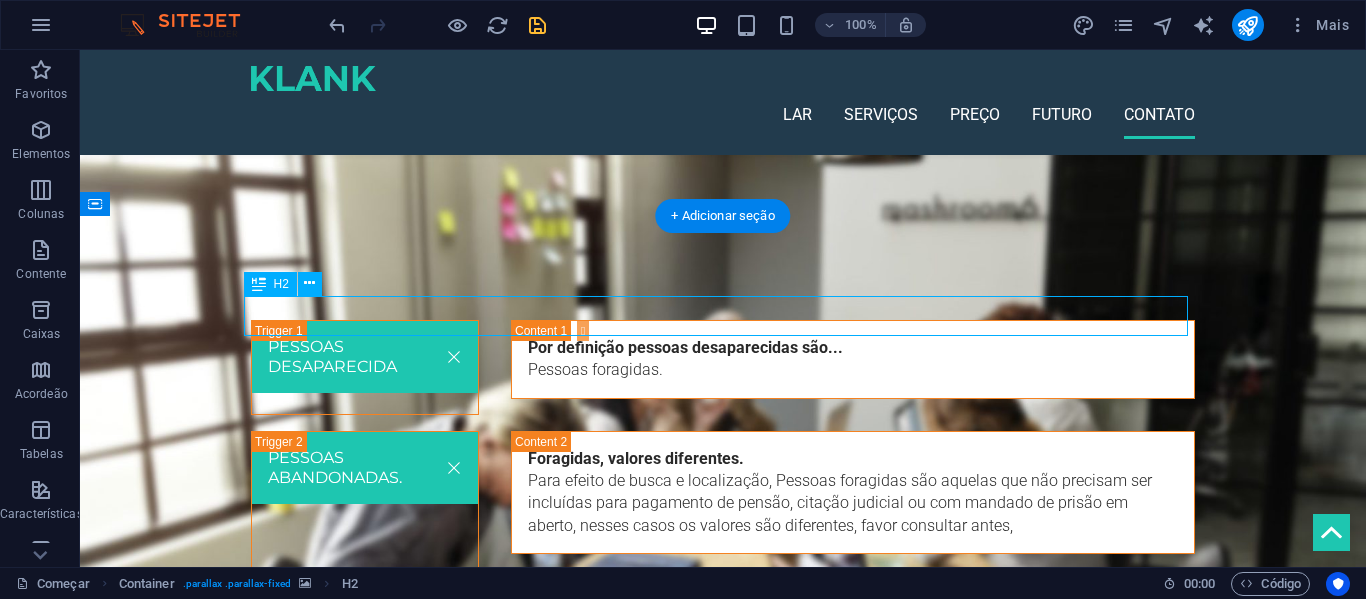 click on "COMECE COM SEU TESTE GRATUITO DE 10 DIAS" at bounding box center (723, 1613) 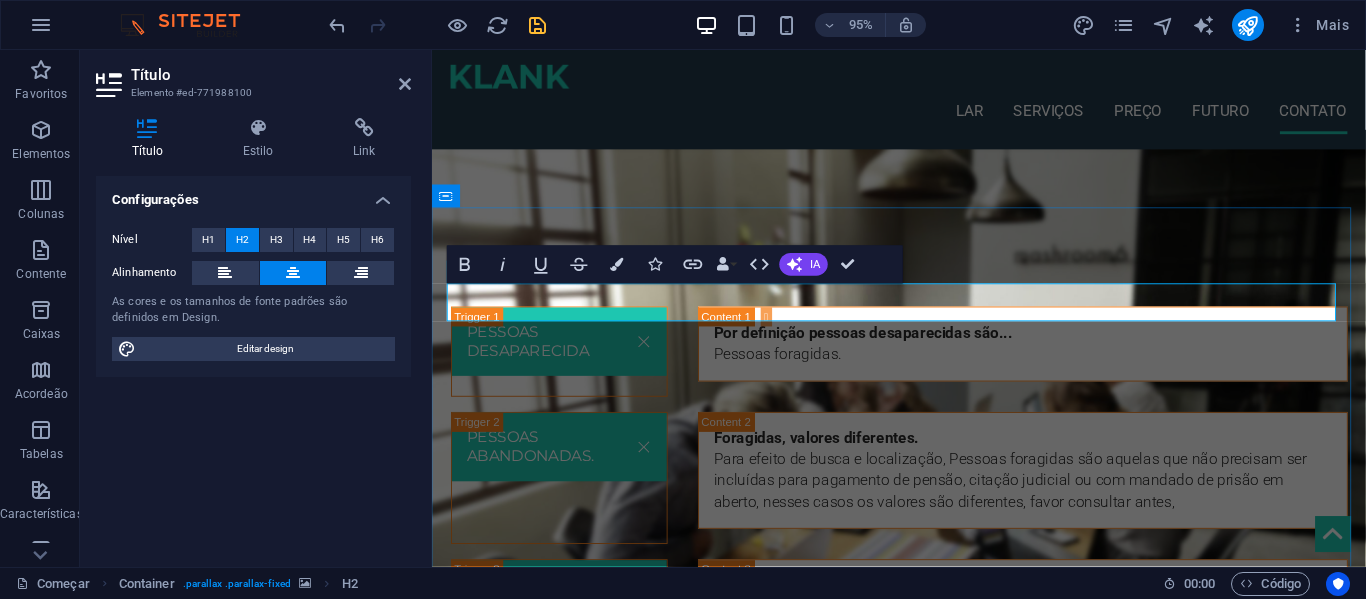 type 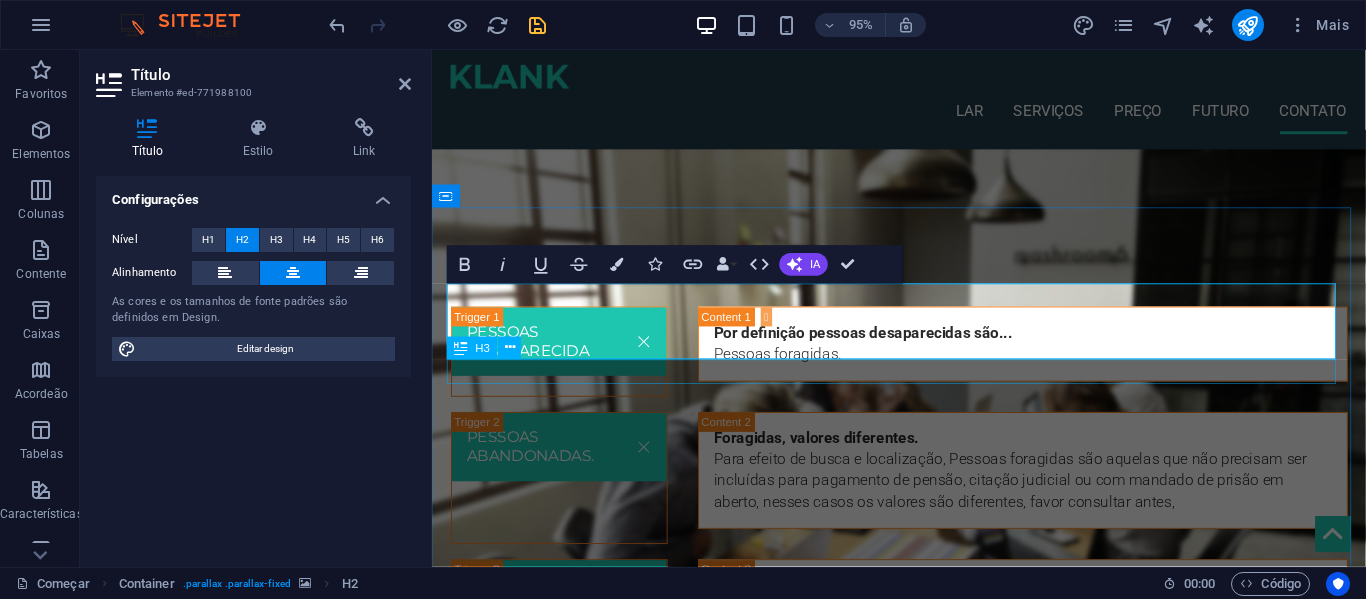 click on "LOREM IPSUM DOLOR SITAMUK AMET, CONSECTETUR ADIPISICING ELIT." at bounding box center (924, 1686) 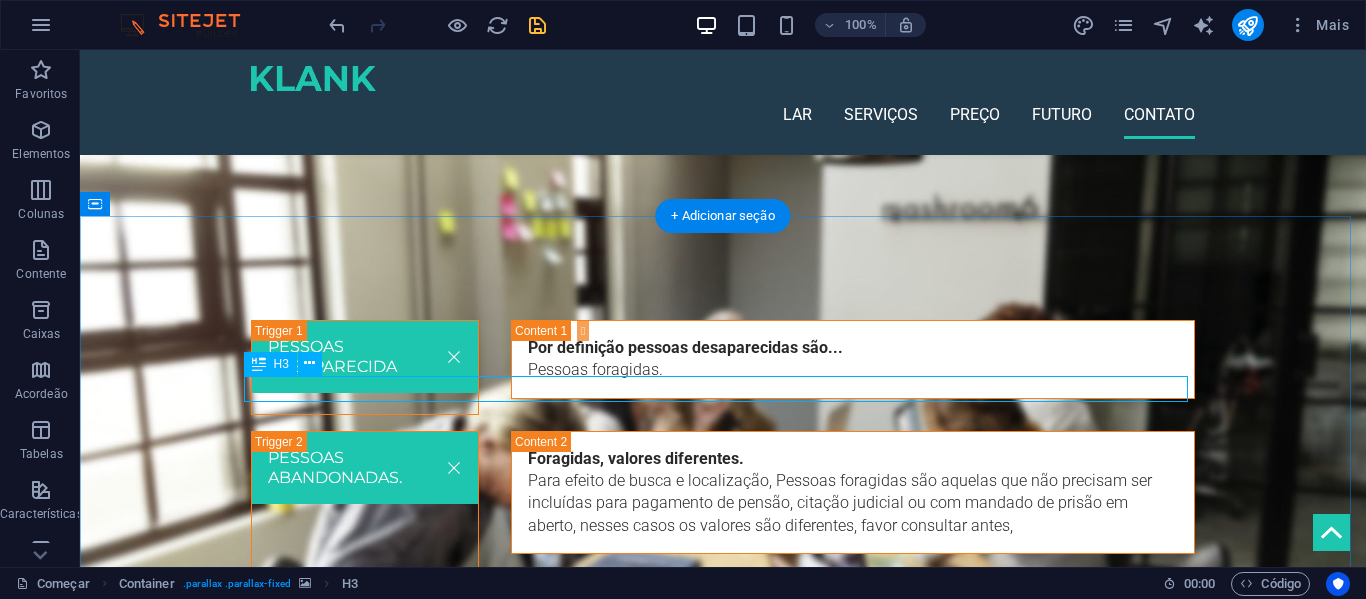 click on "LOREM IPSUM DOLOR SITAMUK AMET, CONSECTETUR ADIPISICING ELIT." at bounding box center [723, 1686] 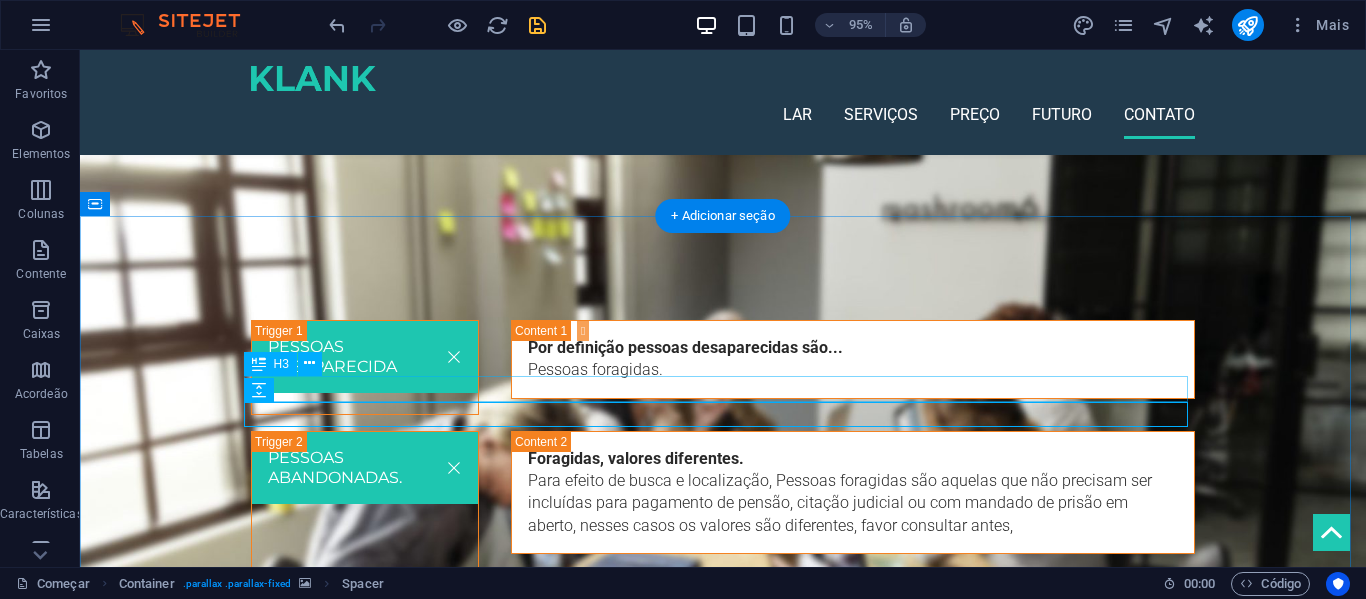 click on "LOREM IPSUM DOLOR SITAMUK AMET, CONSECTETUR ADIPISICING ELIT." at bounding box center [723, 1686] 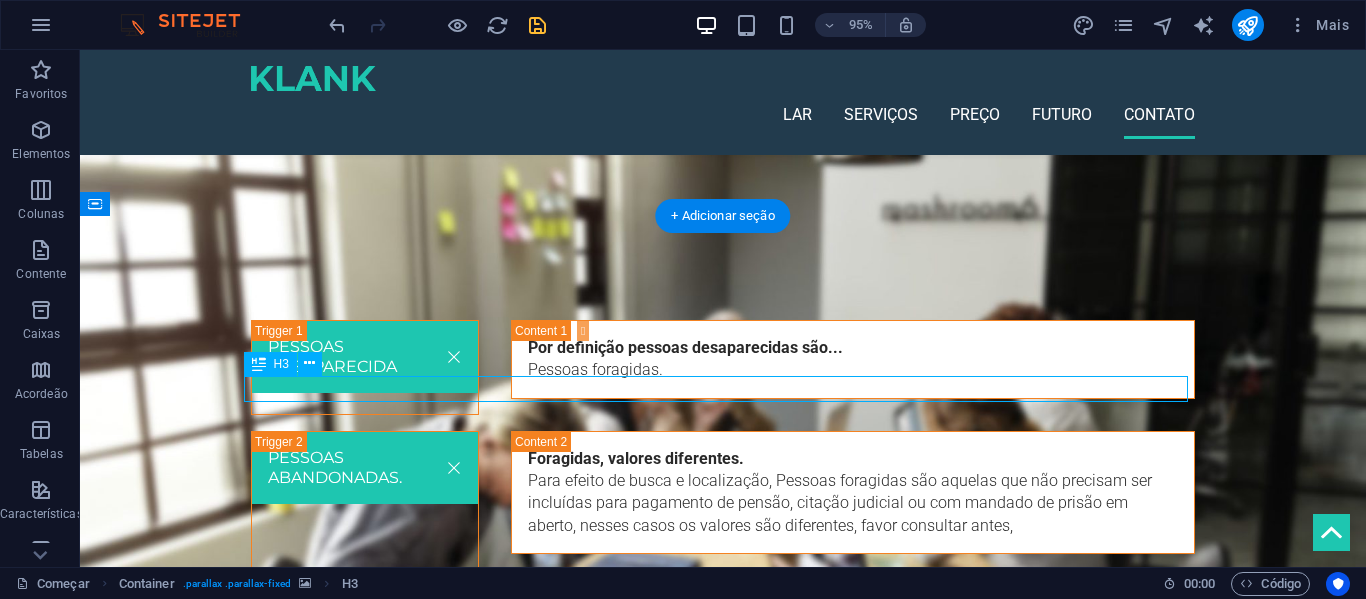 click on "LOREM IPSUM DOLOR SITAMUK AMET, CONSECTETUR ADIPISICING ELIT." at bounding box center (723, 1686) 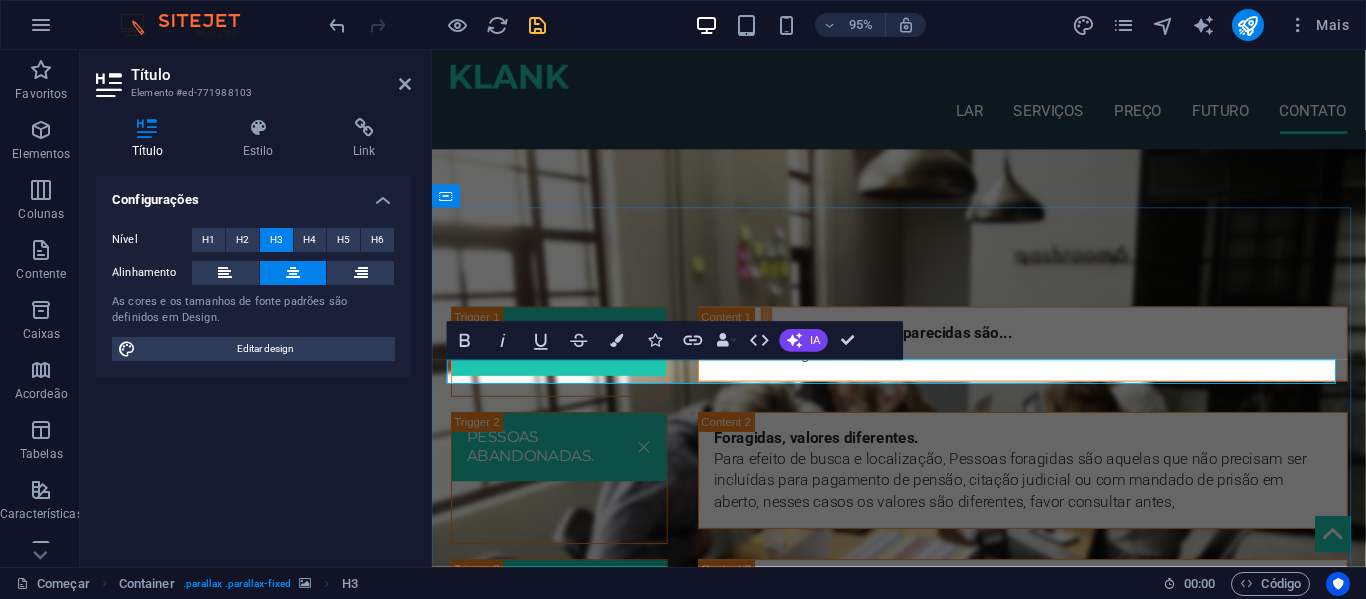 click on "LOREM IPSUM DOLOR SITAMUK AMET, CONSECTETUR ADIPISICING ELIT." at bounding box center (923, 1685) 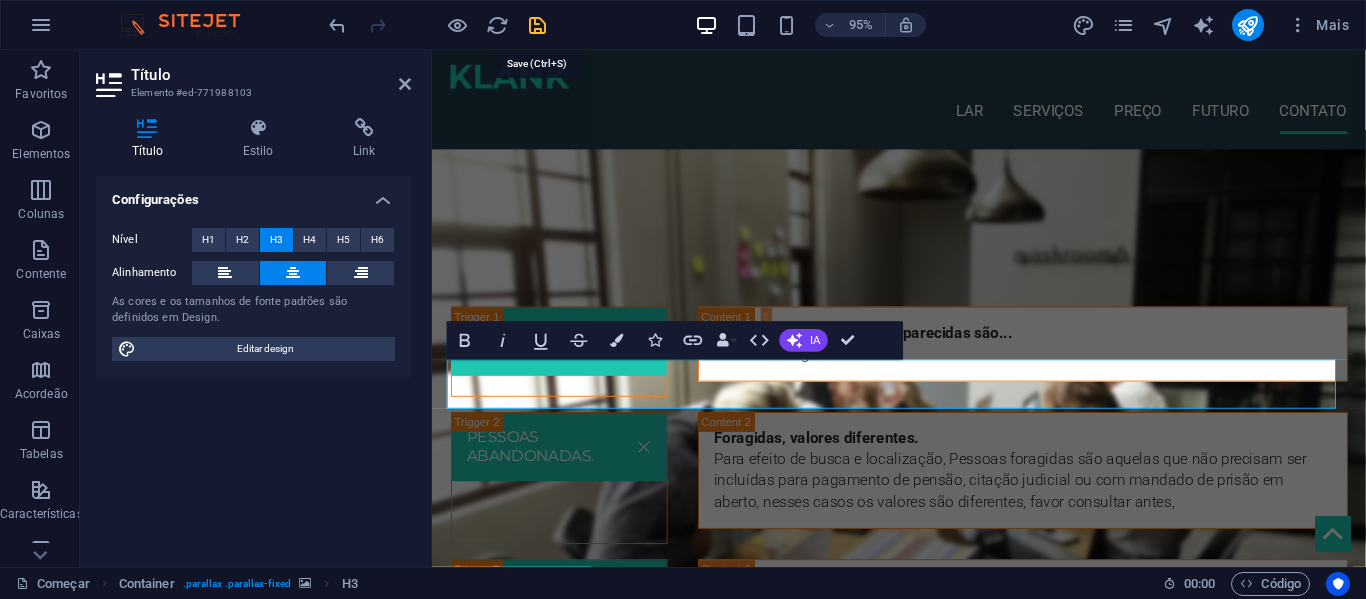 drag, startPoint x: 537, startPoint y: 28, endPoint x: 630, endPoint y: 62, distance: 99.0202 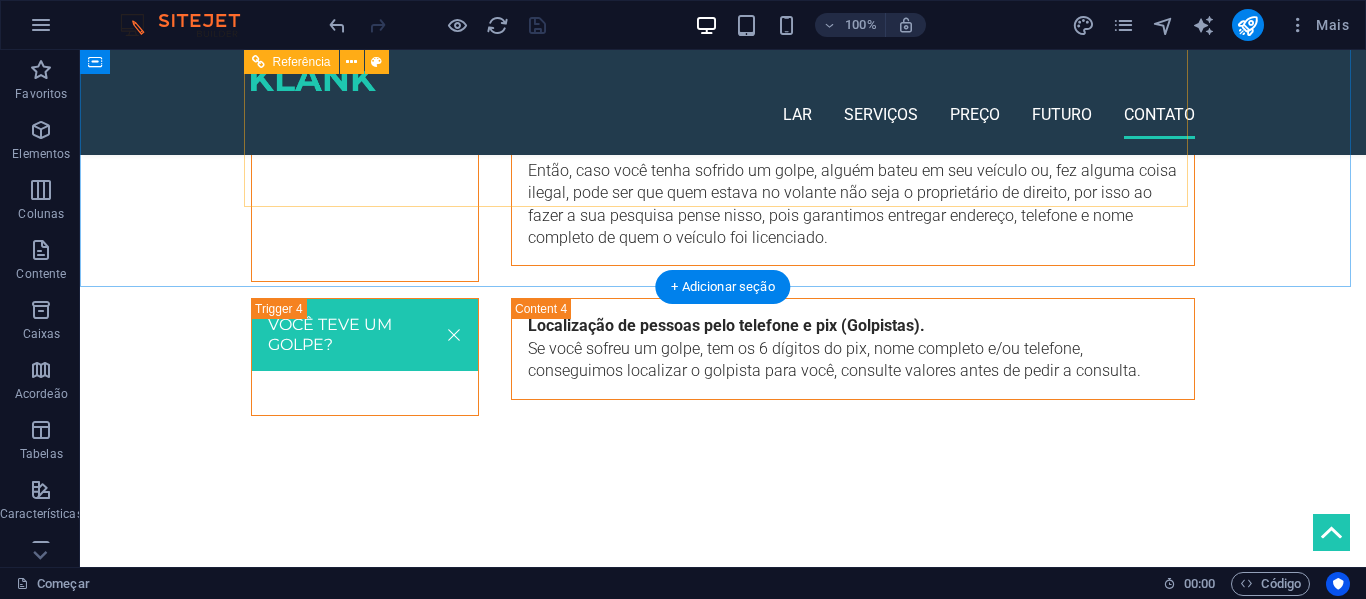 scroll, scrollTop: 3786, scrollLeft: 0, axis: vertical 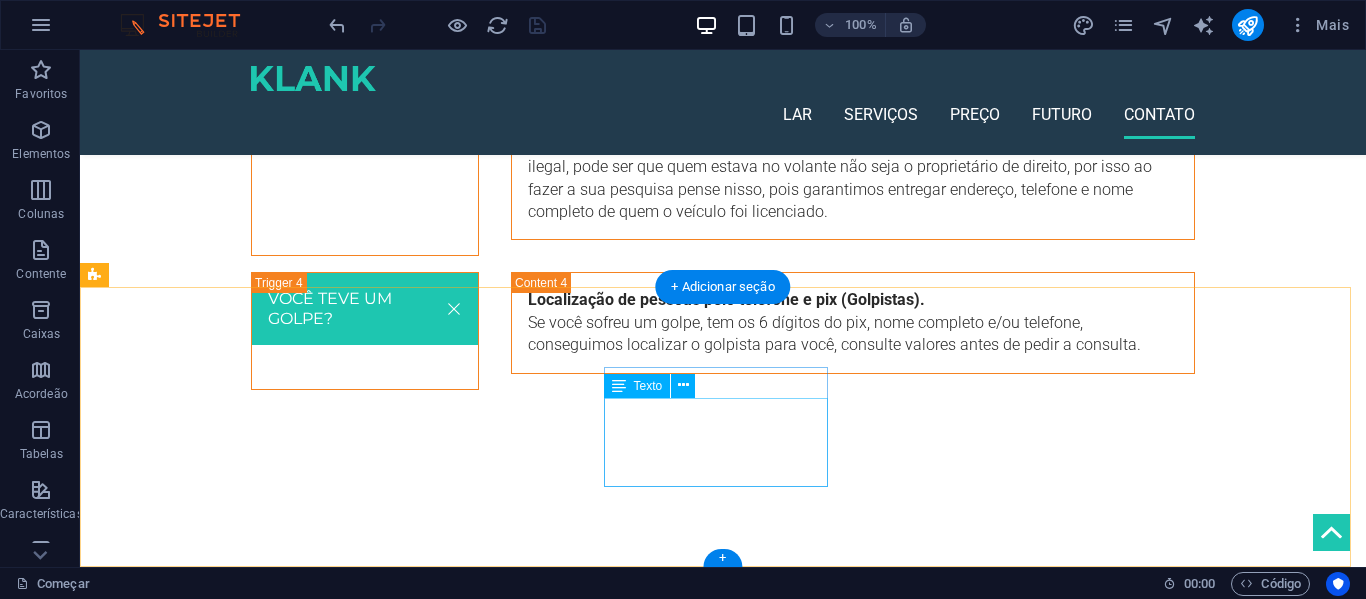 click on "Telefone:  +5535 - 98711 - 8556 F: detetivevirtual61@gmail.com Legal  |  Privacidade ​" at bounding box center (208, 1990) 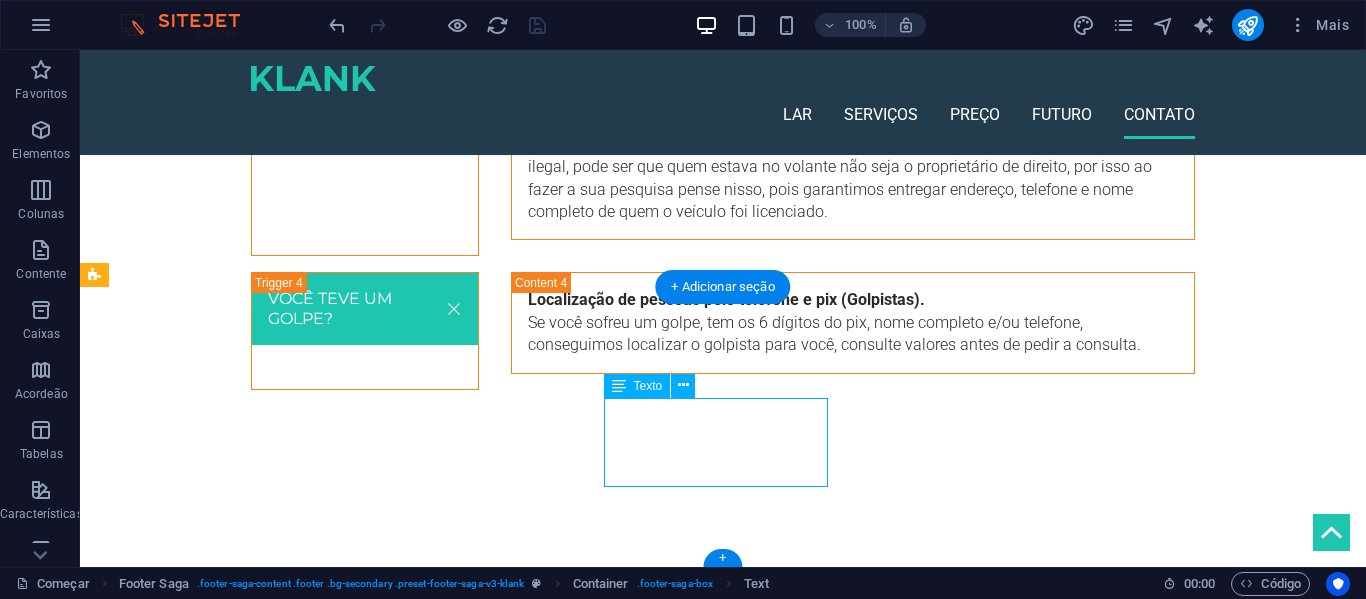 click on "Telefone:  +5535 - 98711 - 8556 F: detetivevirtual61@gmail.com Legal  |  Privacidade ​" at bounding box center (208, 1990) 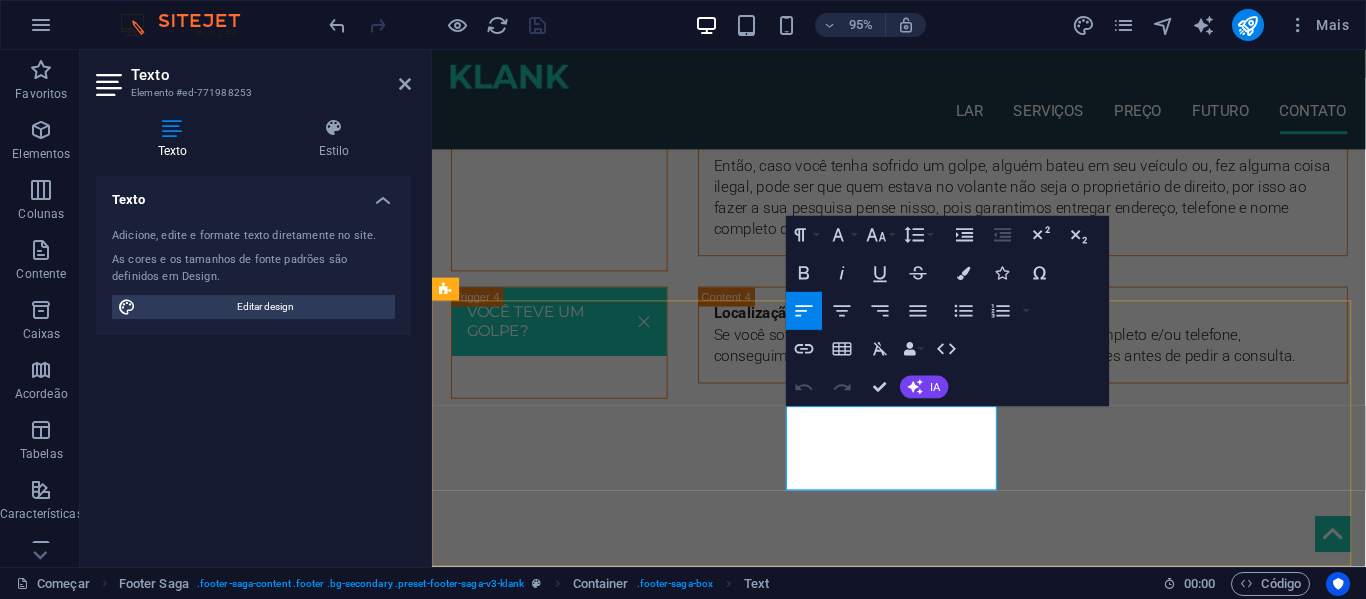 click on "+5535 - 98711 - 8556" at bounding box center (587, 1982) 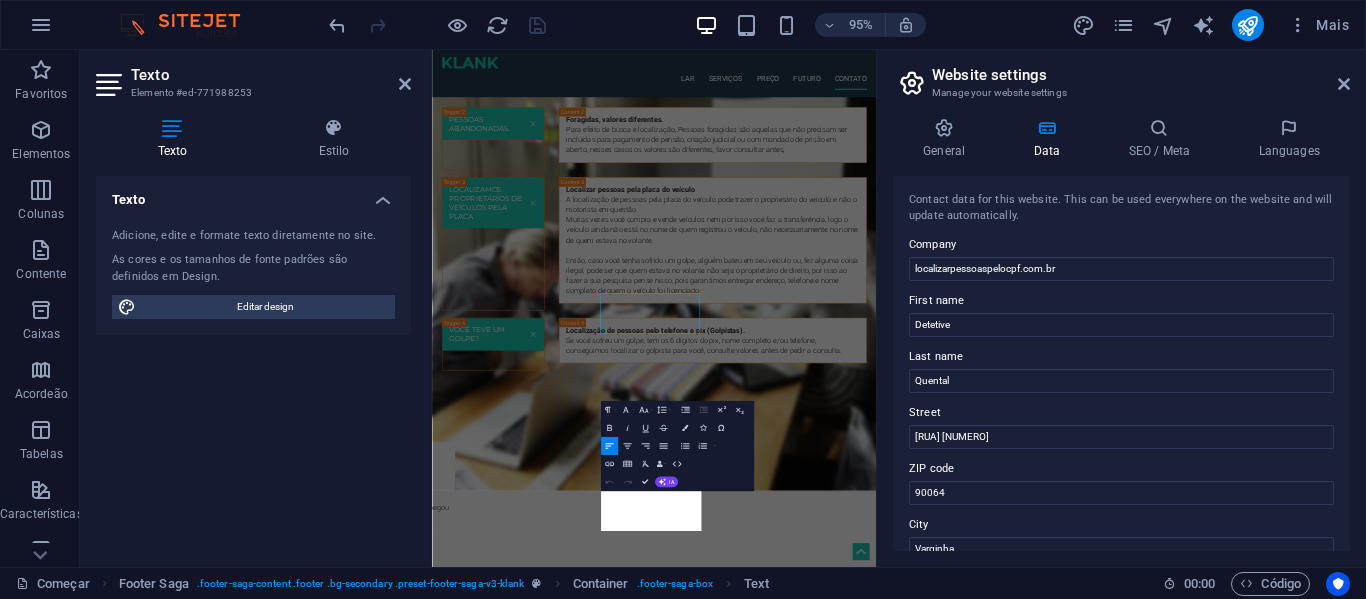 scroll, scrollTop: 3593, scrollLeft: 0, axis: vertical 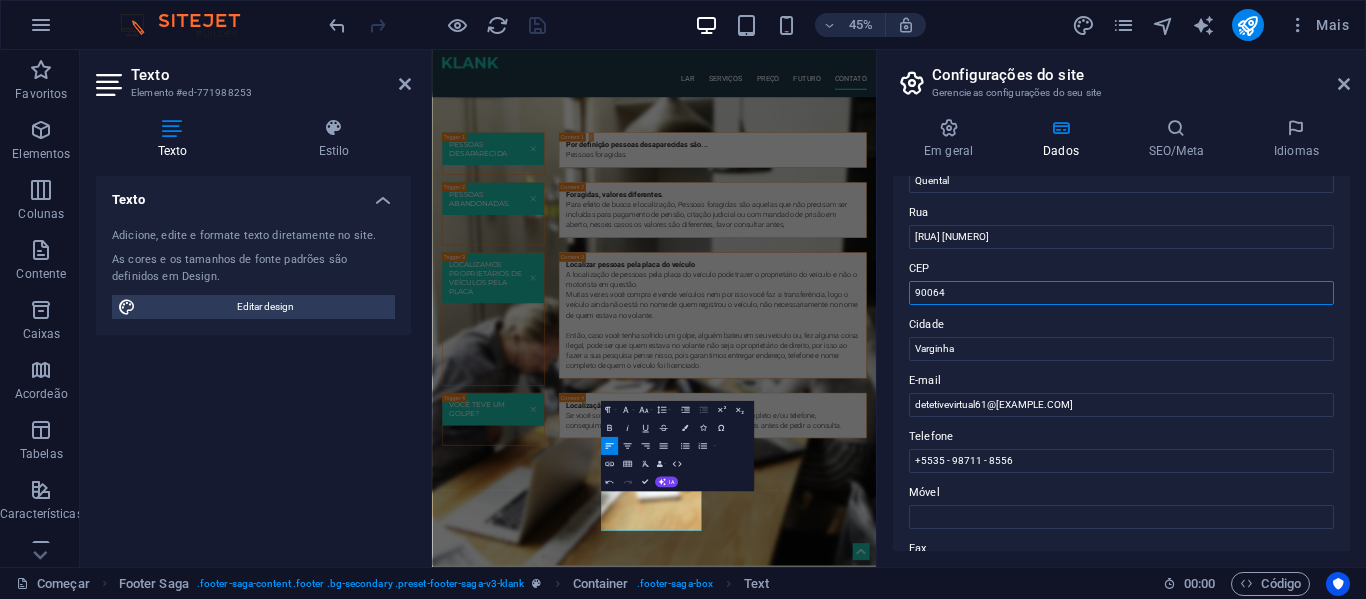 click on "90064" at bounding box center (1121, 293) 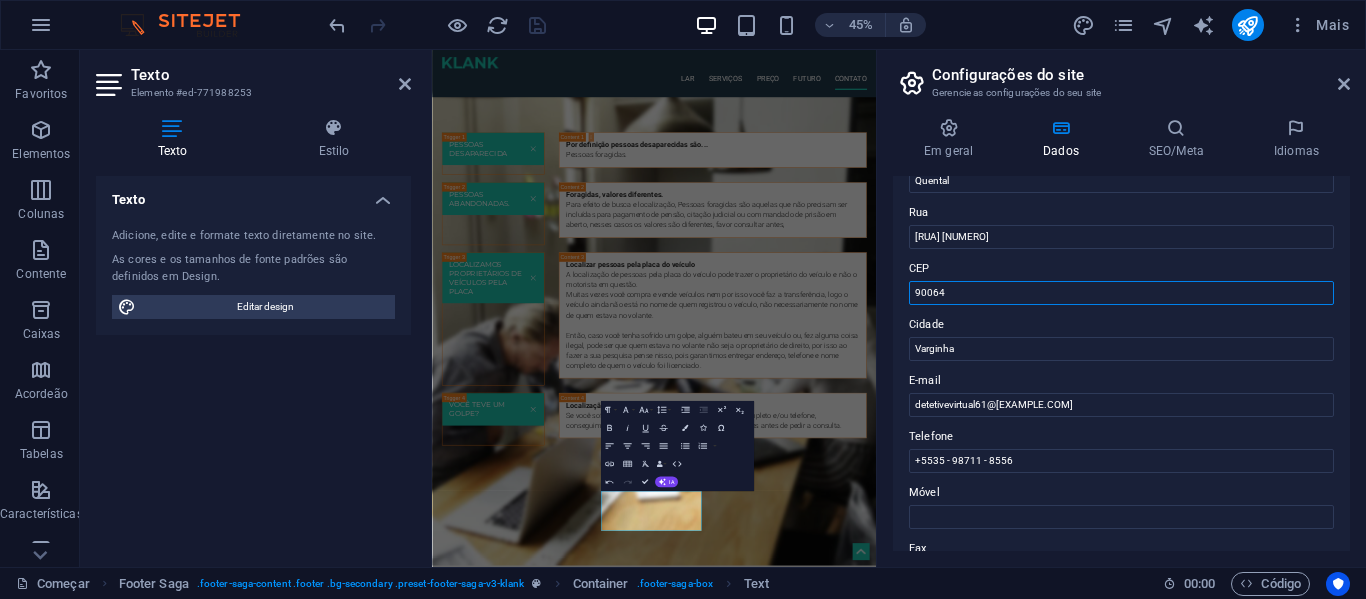 click on "90064" at bounding box center (1121, 293) 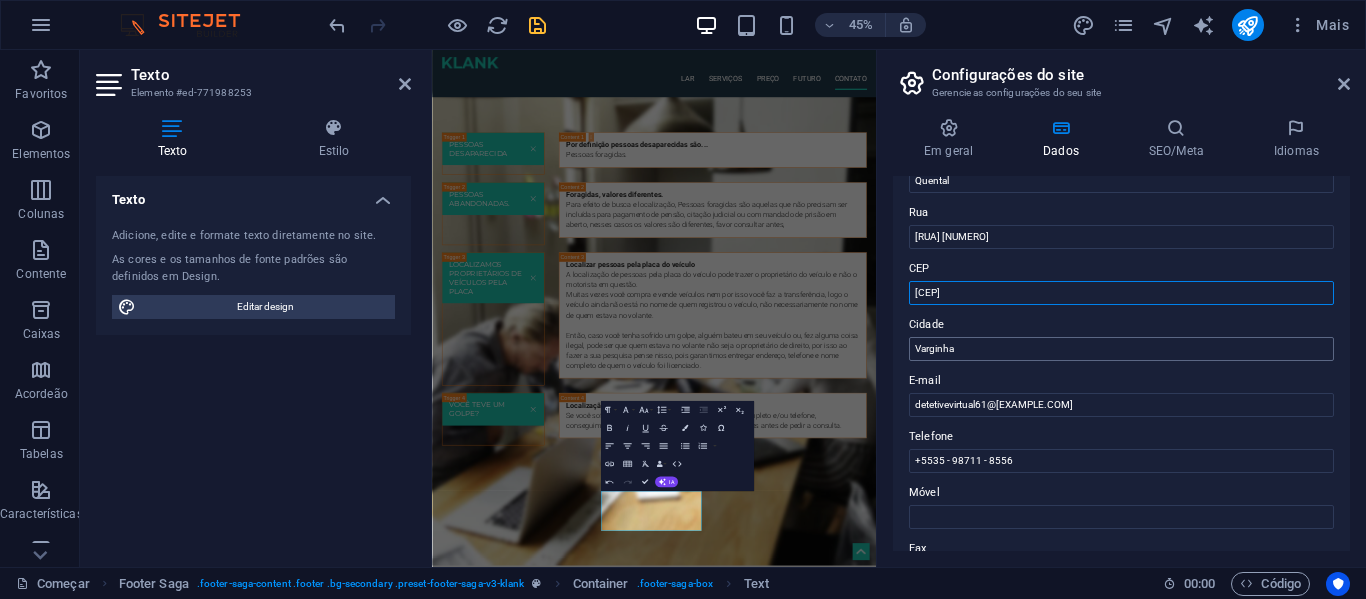 type on "[CEP]" 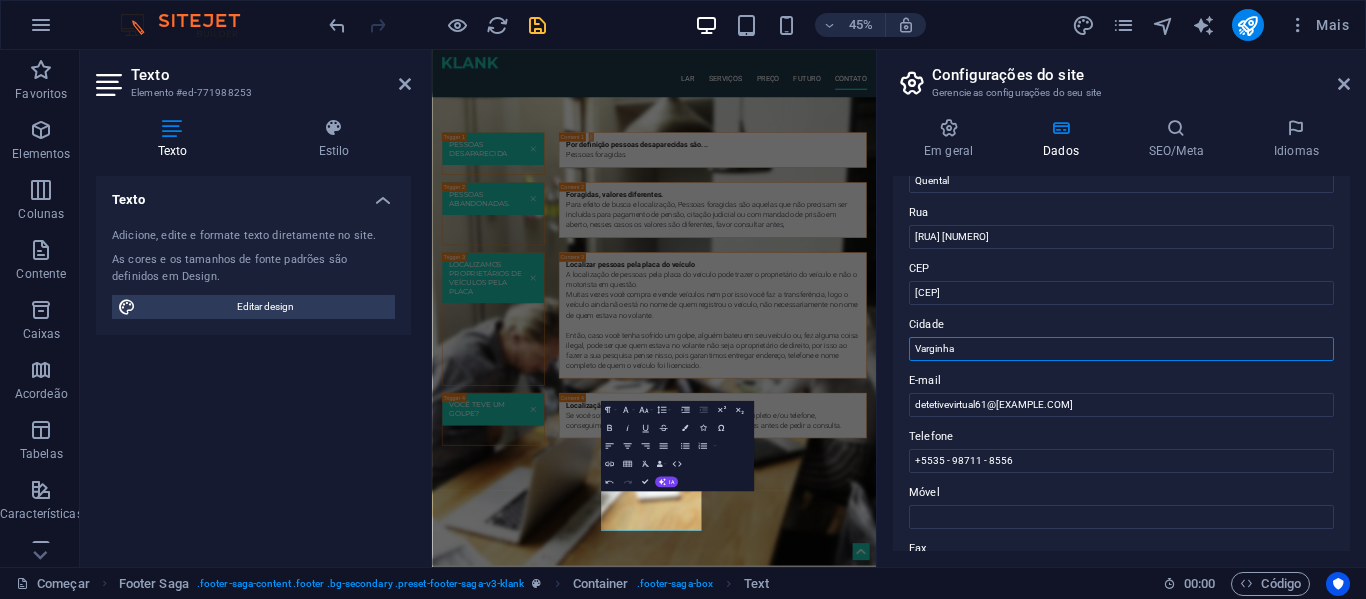 click on "Varginha" at bounding box center [1121, 349] 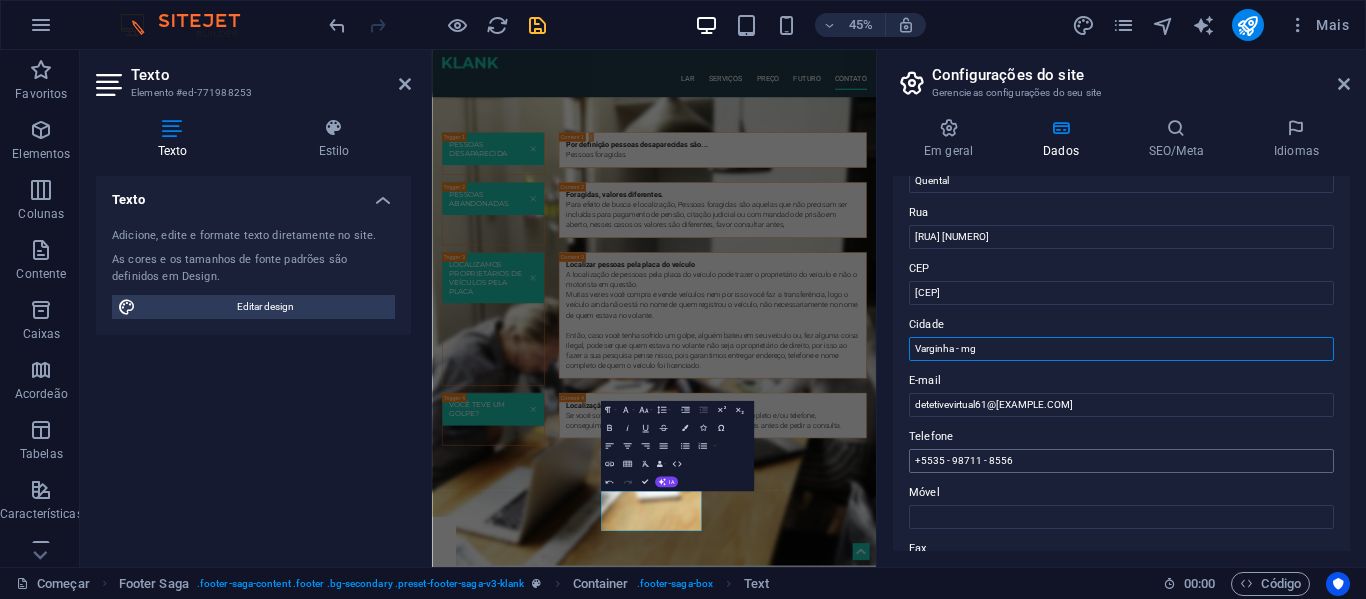 type on "Varginha - mg" 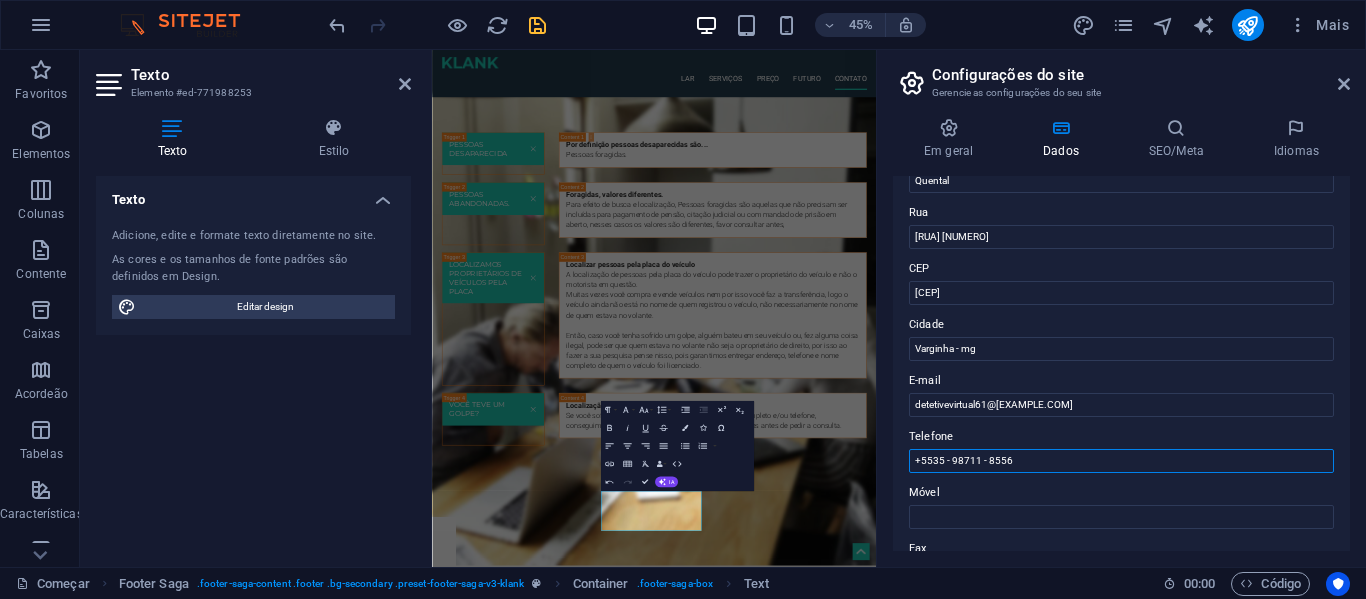 click on "+5535 - 98711 - 8556" at bounding box center (1121, 461) 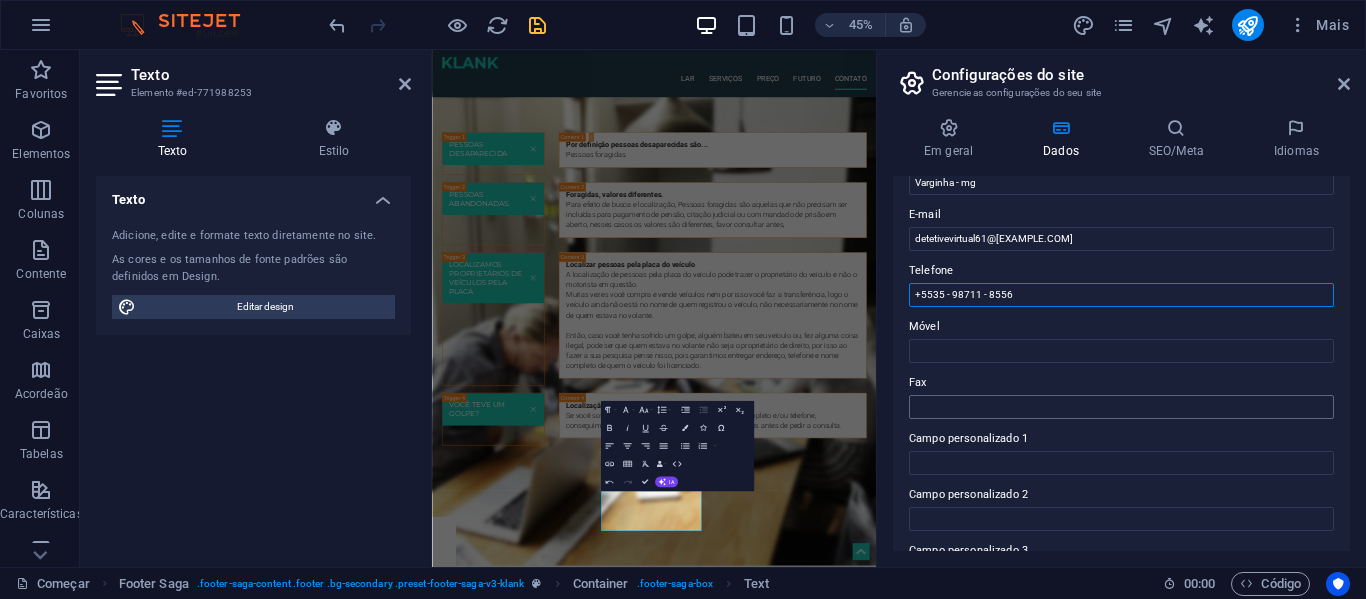 scroll, scrollTop: 400, scrollLeft: 0, axis: vertical 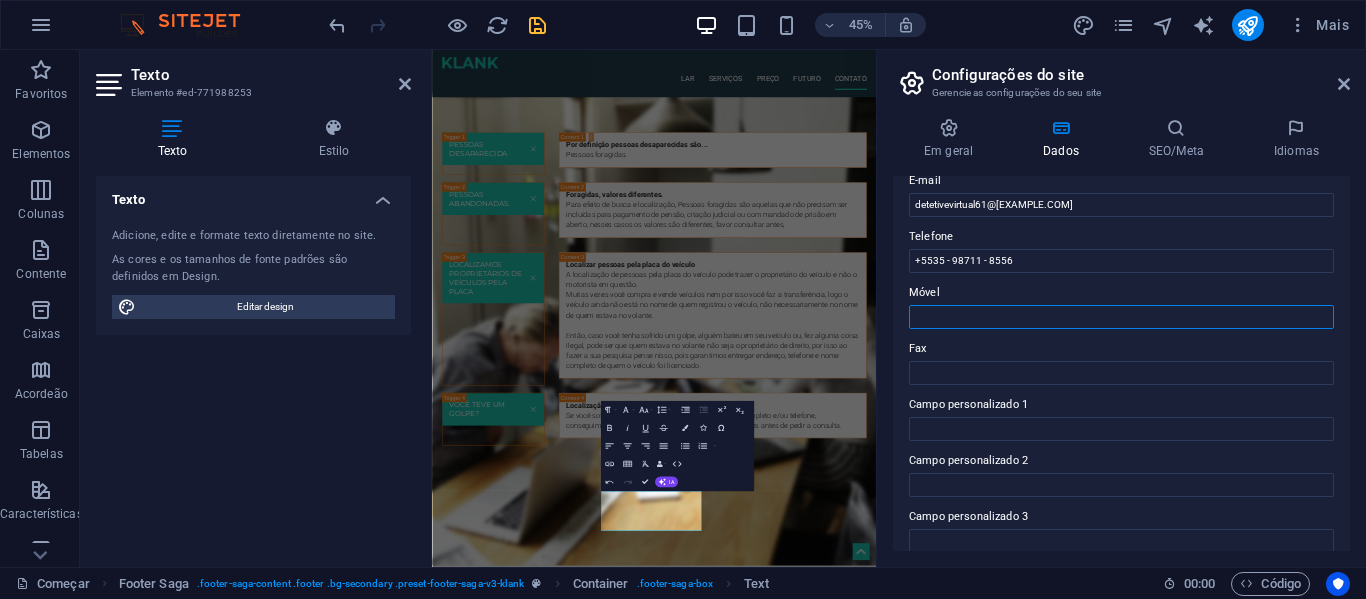 click on "Móvel" at bounding box center [1121, 317] 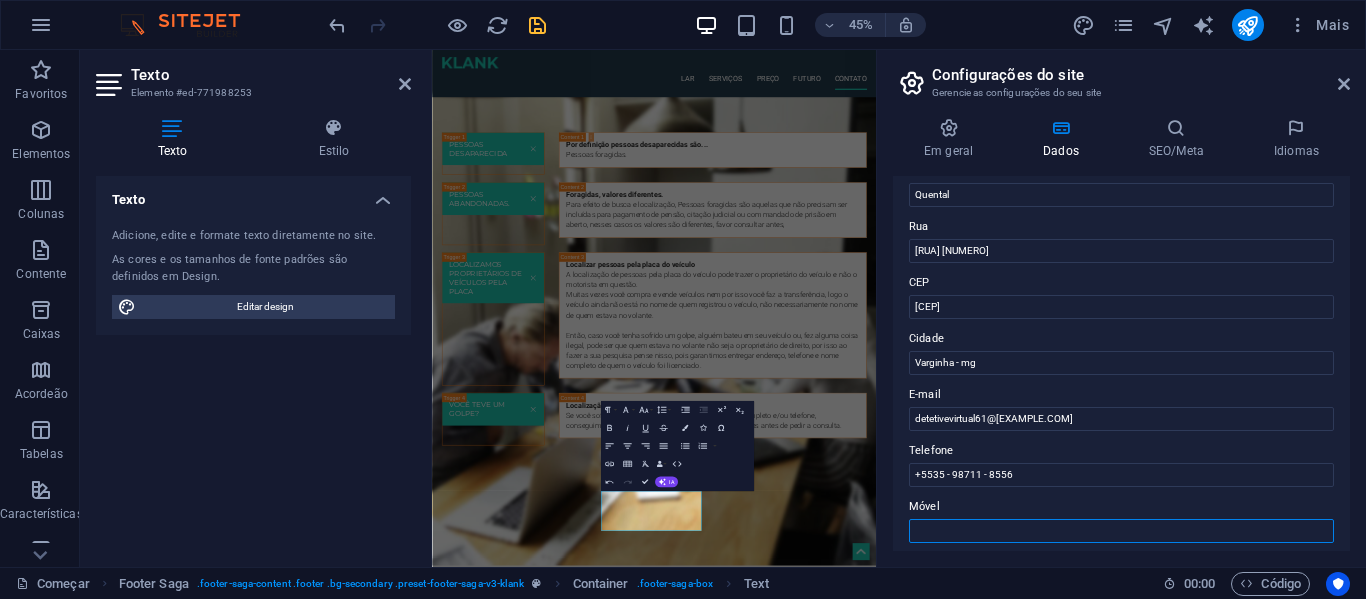 scroll, scrollTop: 0, scrollLeft: 0, axis: both 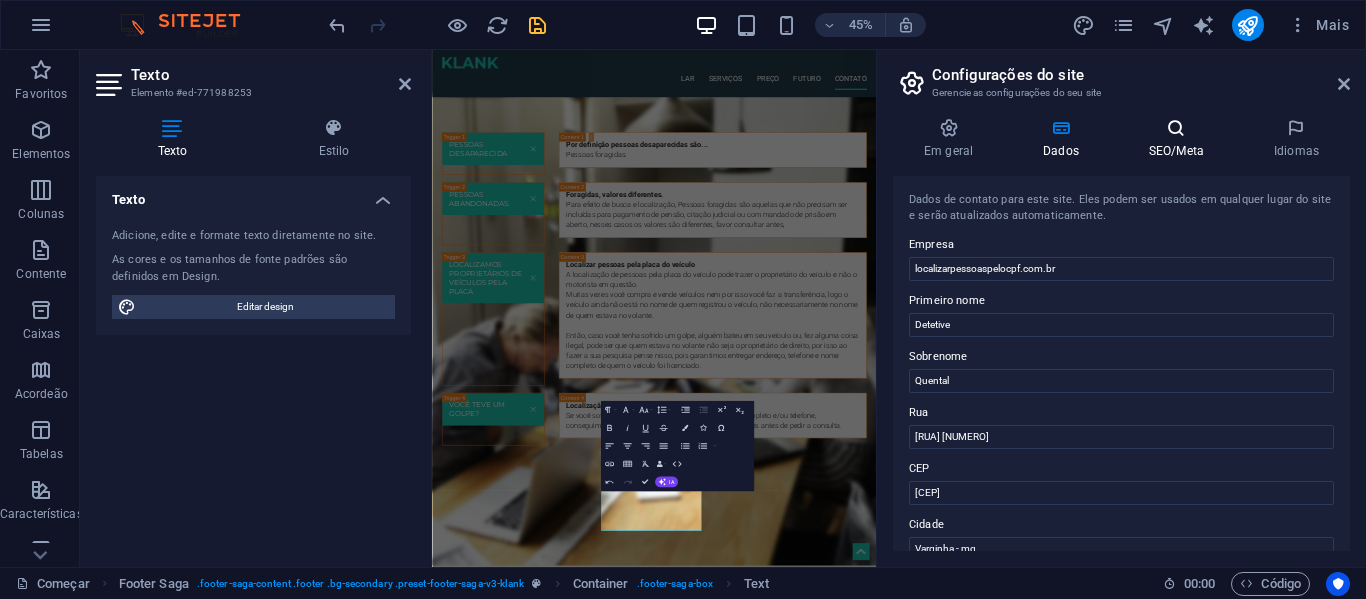 click on "SEO/Meta" at bounding box center [1180, 139] 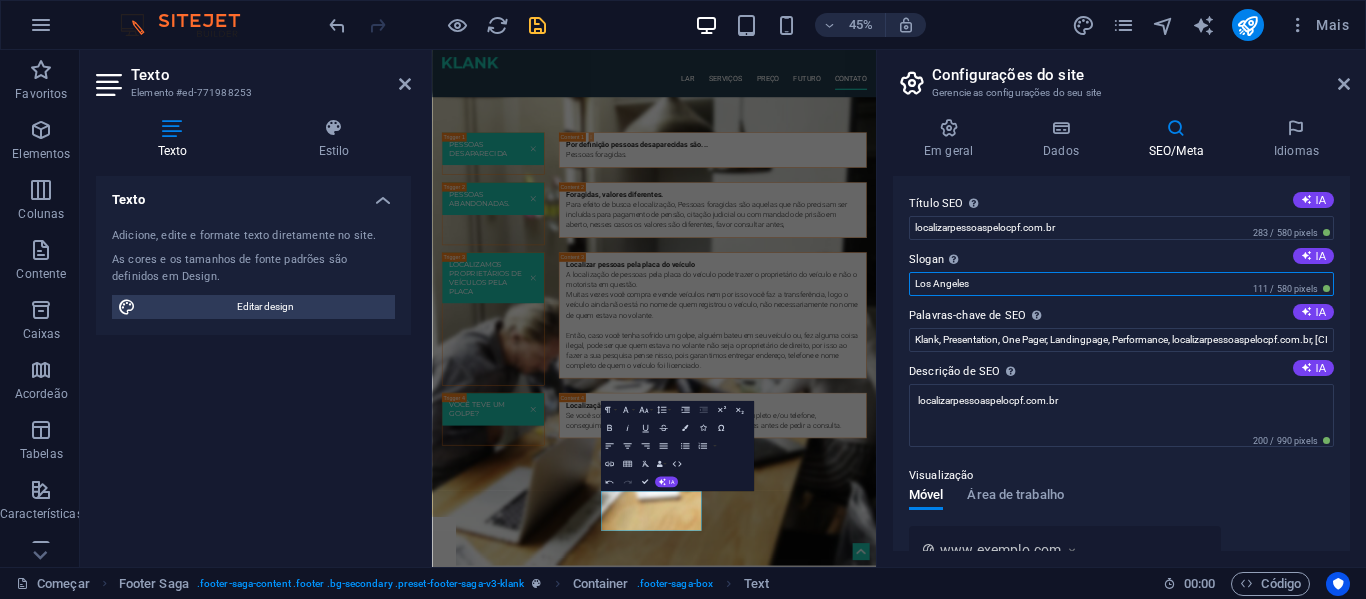 click on "Los Angeles" at bounding box center [1121, 284] 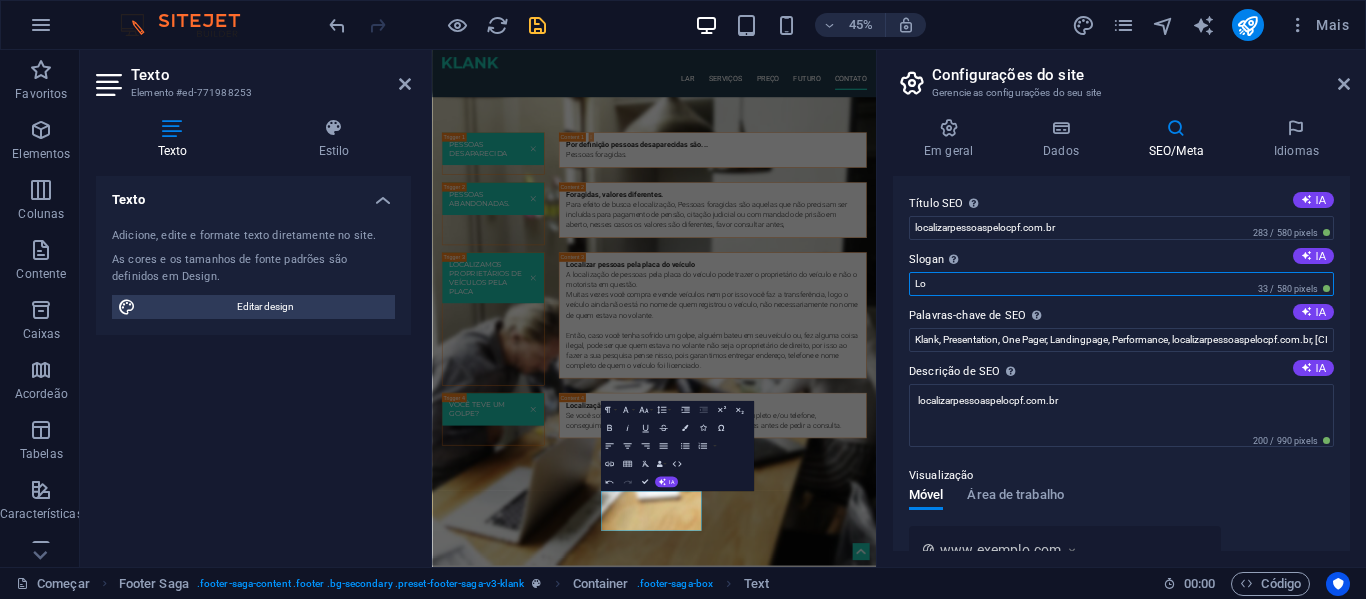 type on "L" 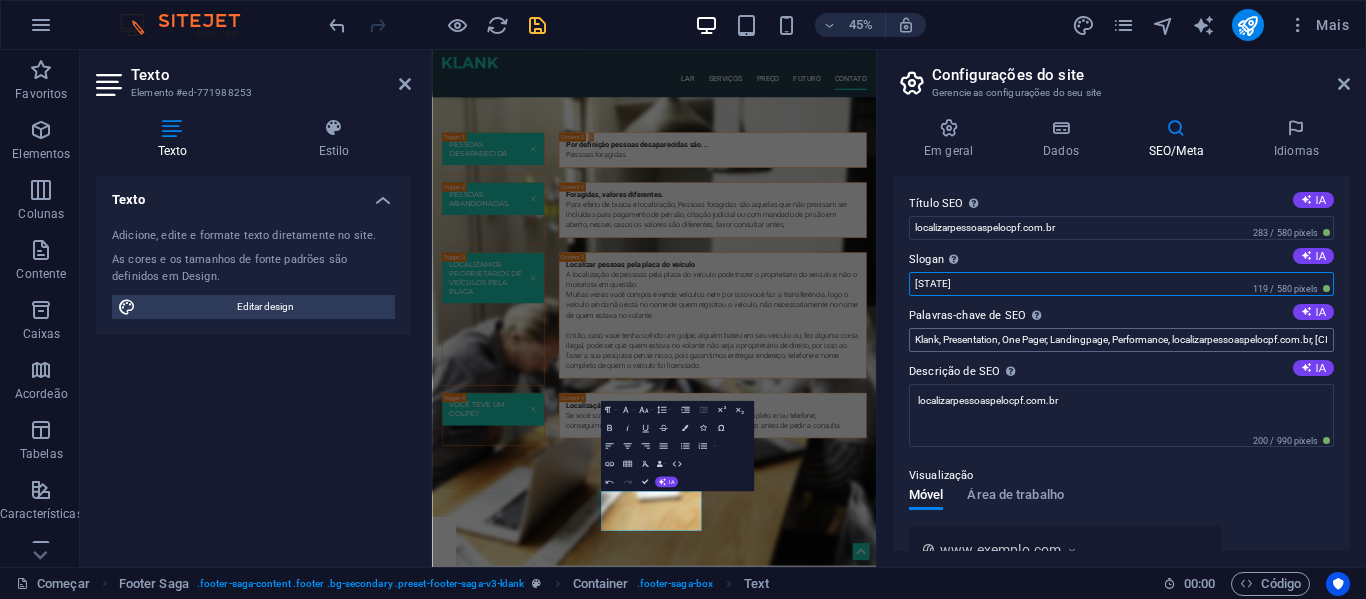 type on "[STATE]" 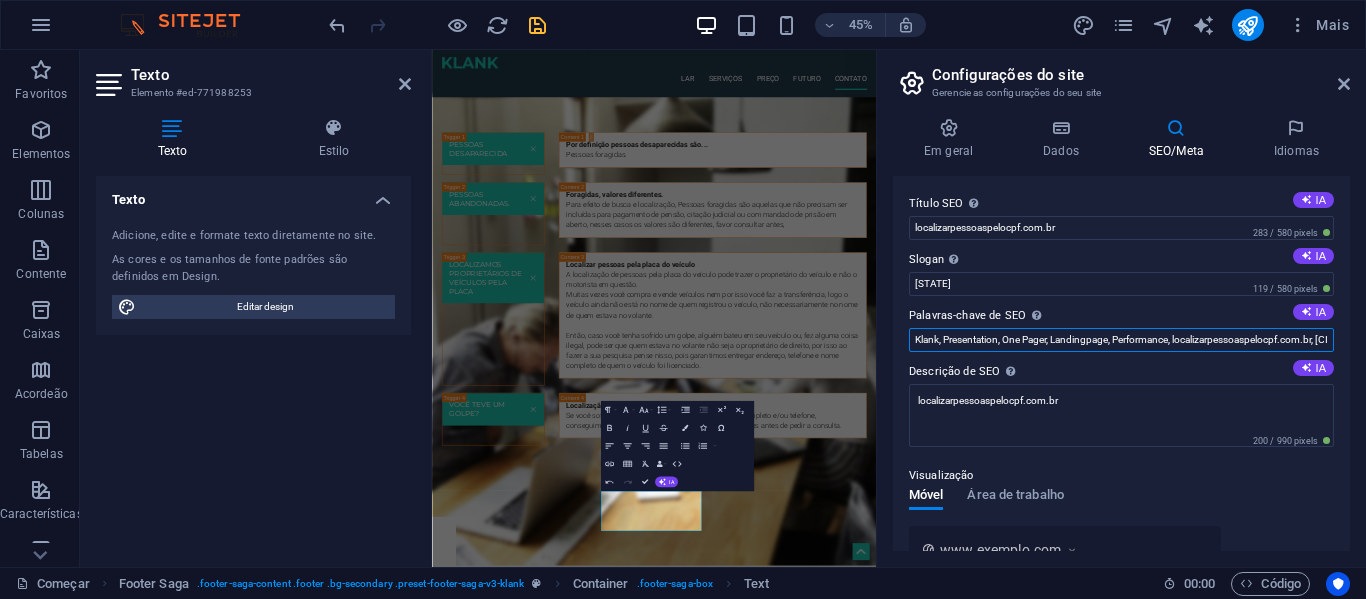 click on "Klank, Presentation, One Pager, Landingpage, Performance, localizarpessoaspelocpf.com.br, [CITY]" at bounding box center [1121, 340] 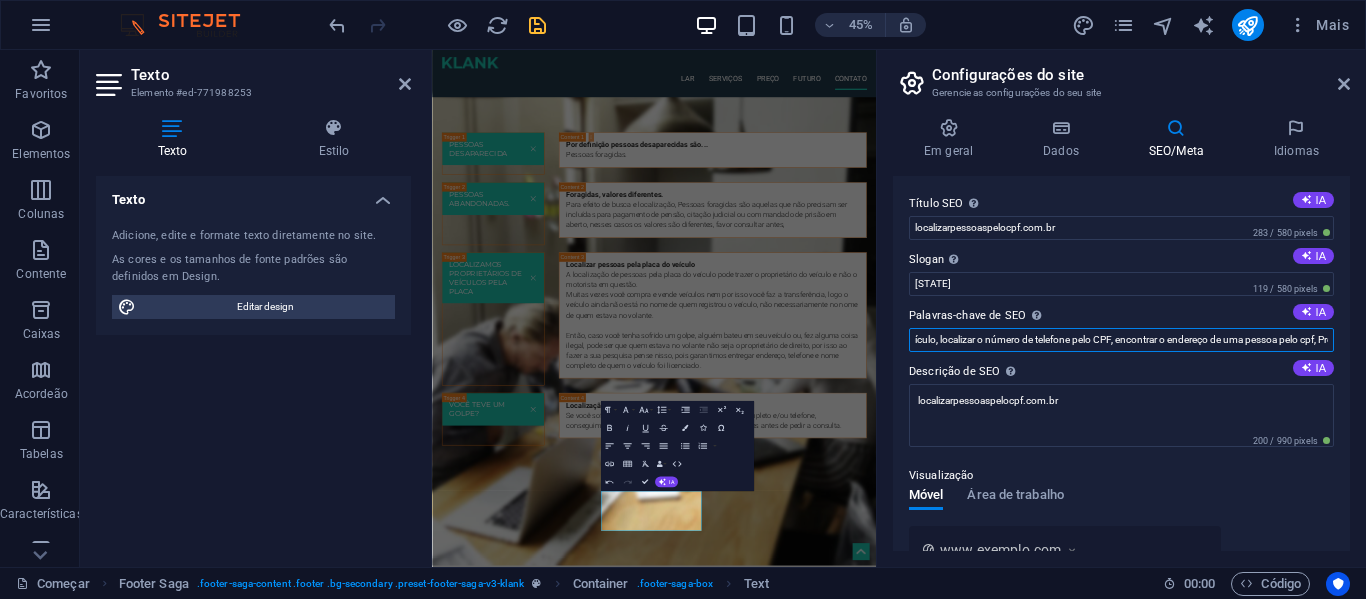 scroll, scrollTop: 0, scrollLeft: 102, axis: horizontal 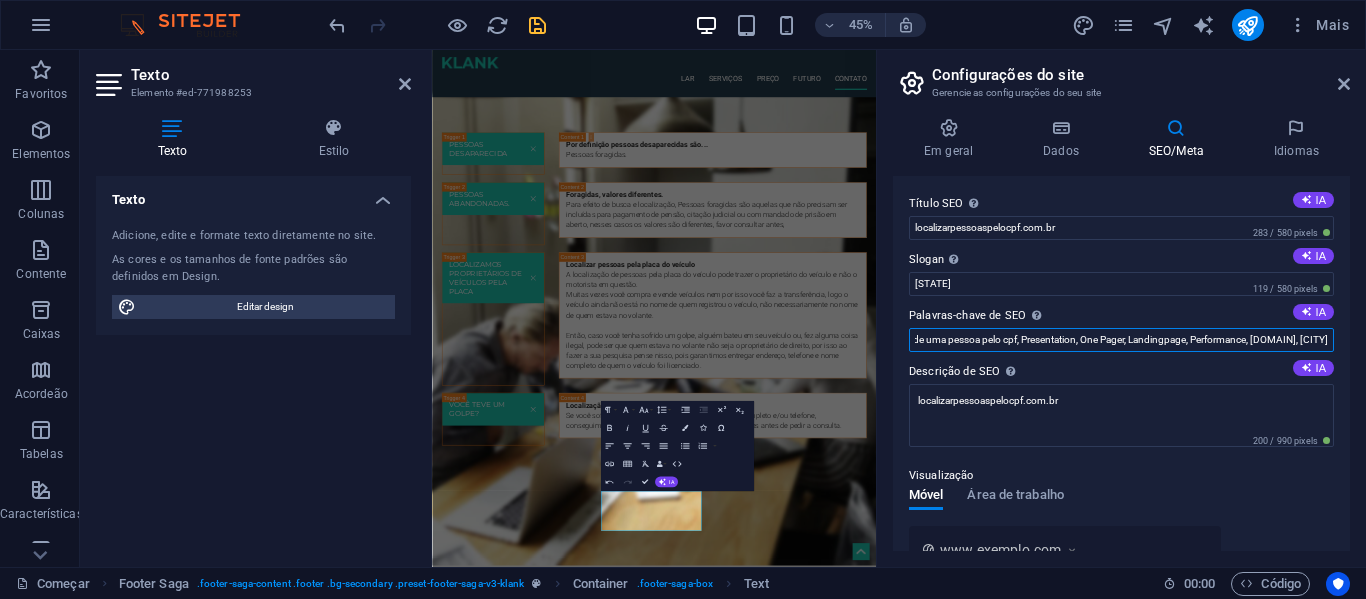 drag, startPoint x: 1315, startPoint y: 340, endPoint x: 1350, endPoint y: 340, distance: 35 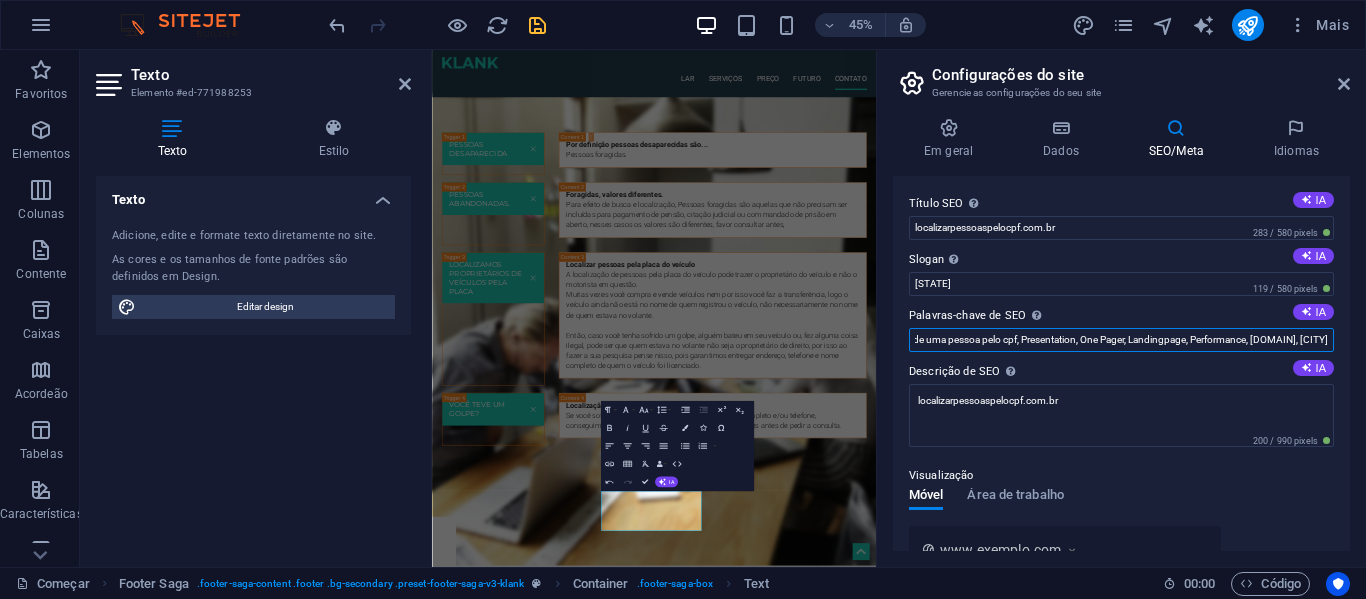 click on "localizar ex.dono de veículo, localizar o número de telefone pelo CPF, encontrar o endereço de uma pessoa pelo cpf, Presentation, One Pager, Landingpage, Performance, [DOMAIN], [CITY]" at bounding box center [1121, 340] 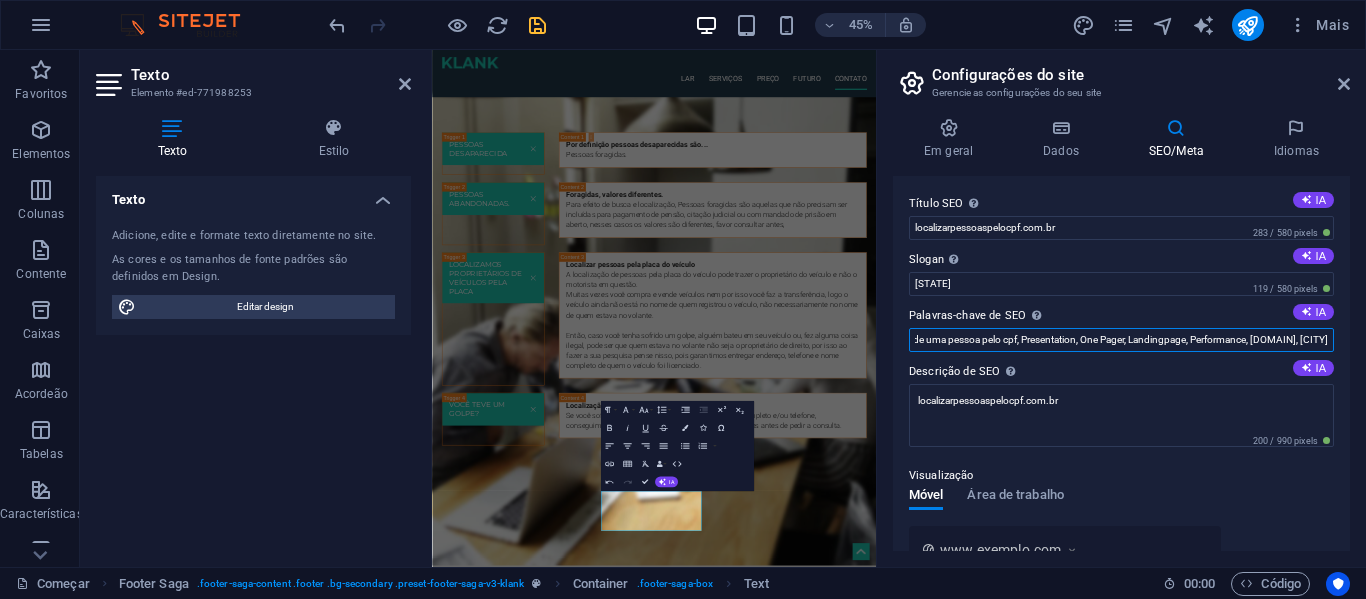 drag, startPoint x: 1268, startPoint y: 339, endPoint x: 1325, endPoint y: 336, distance: 57.07889 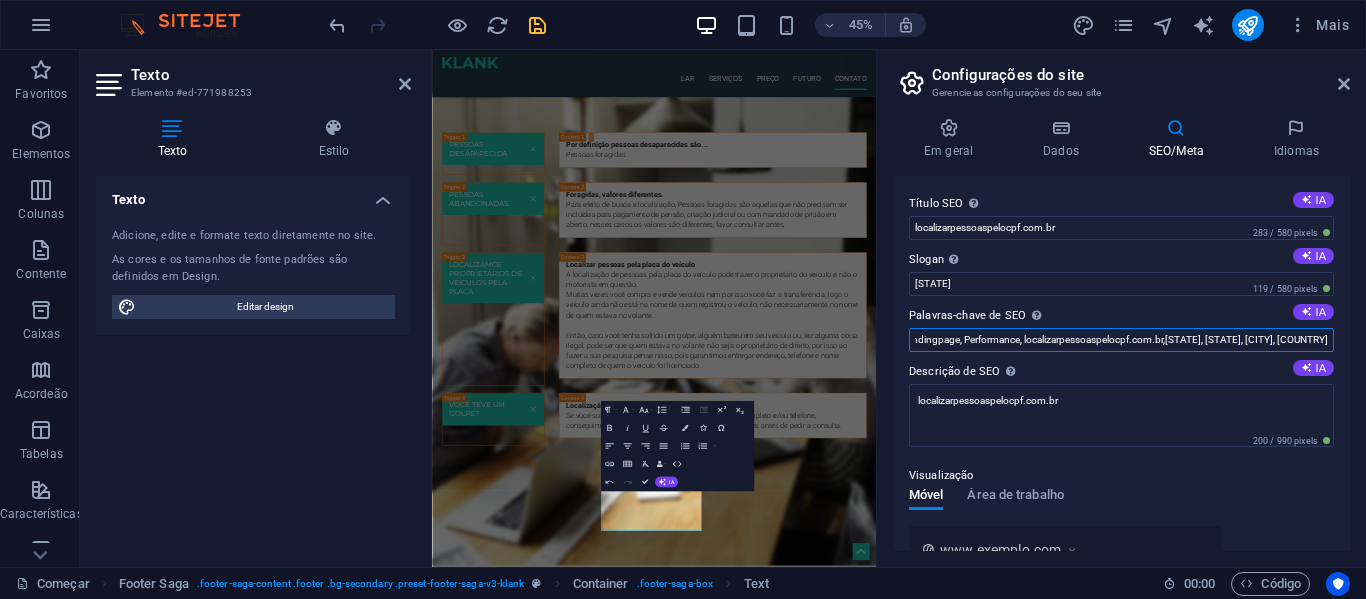 scroll, scrollTop: 0, scrollLeft: 689, axis: horizontal 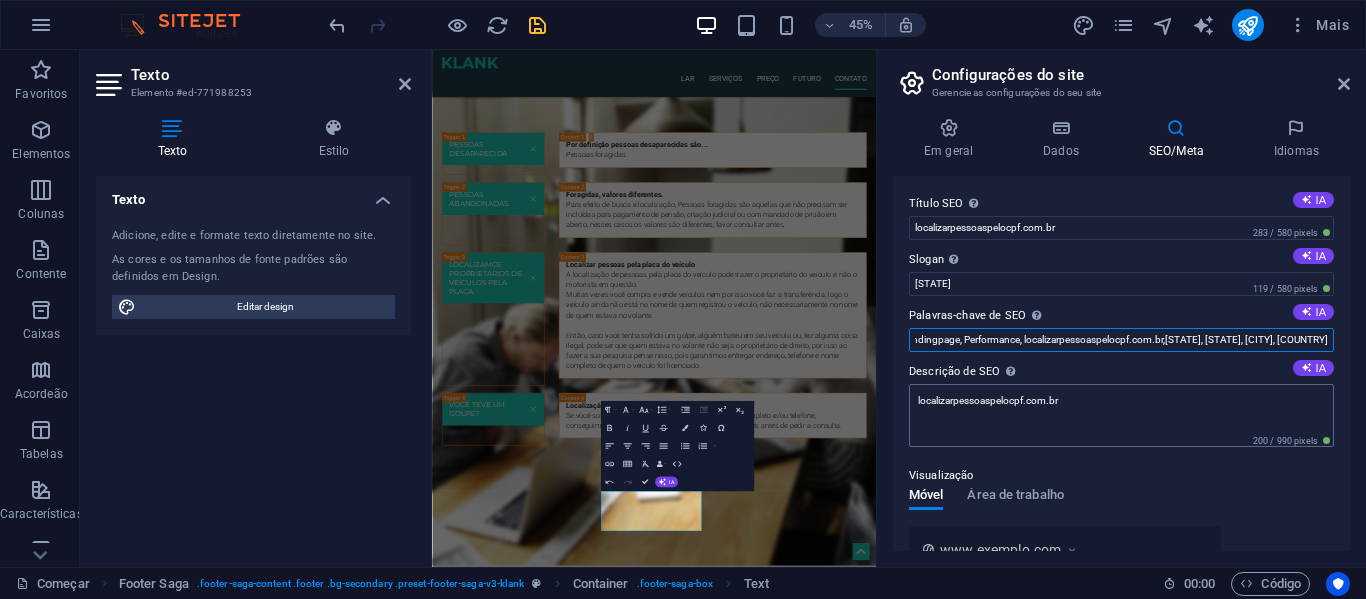 type on "localizar ex.dono de veículo, localizar o número de telefone pelo CPF, encontrar o endereço de uma pessoa pelo cpf, Presentation, One Pager, Landingpage, Performance, localizarpessoaspelocpf.com.br,[STATE], [STATE], [CITY], [COUNTRY]" 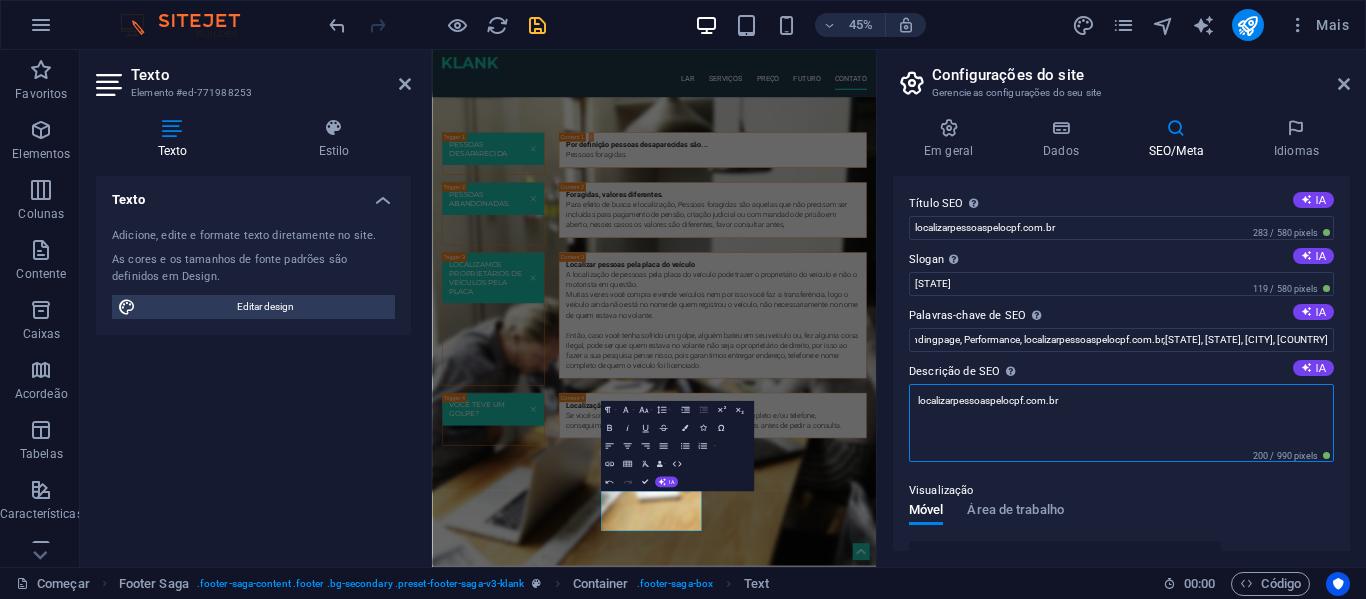 scroll, scrollTop: 0, scrollLeft: 0, axis: both 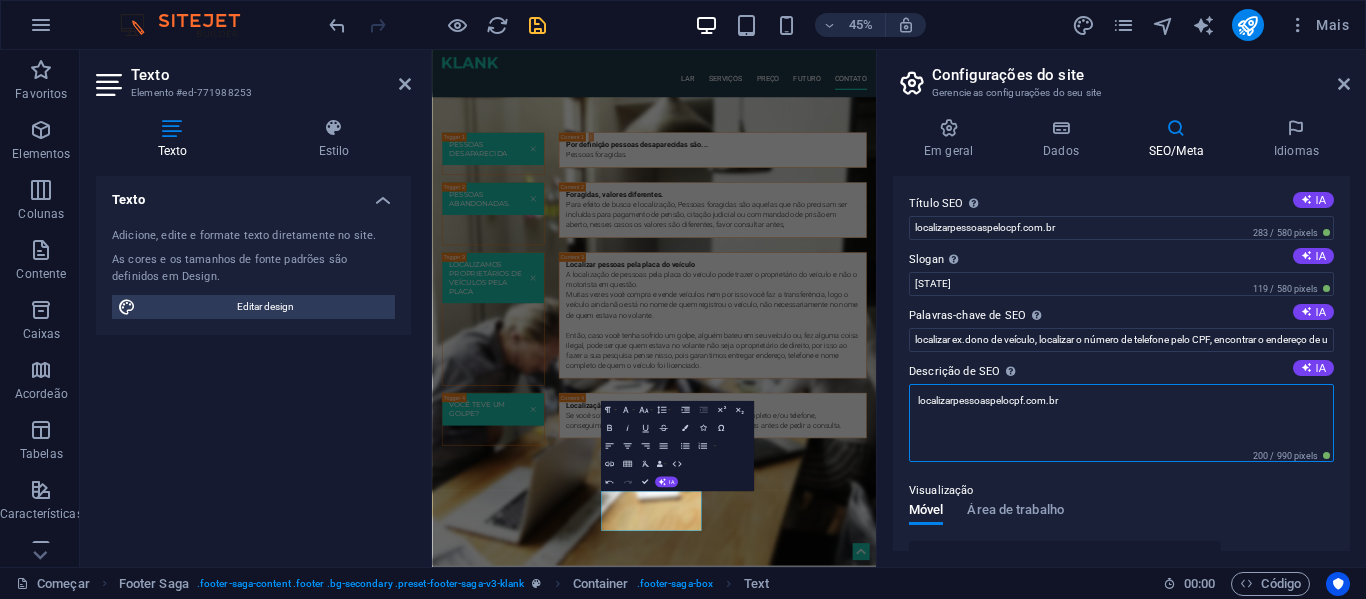 click on "localizarpessoaspelocpf.com.br" at bounding box center [1121, 423] 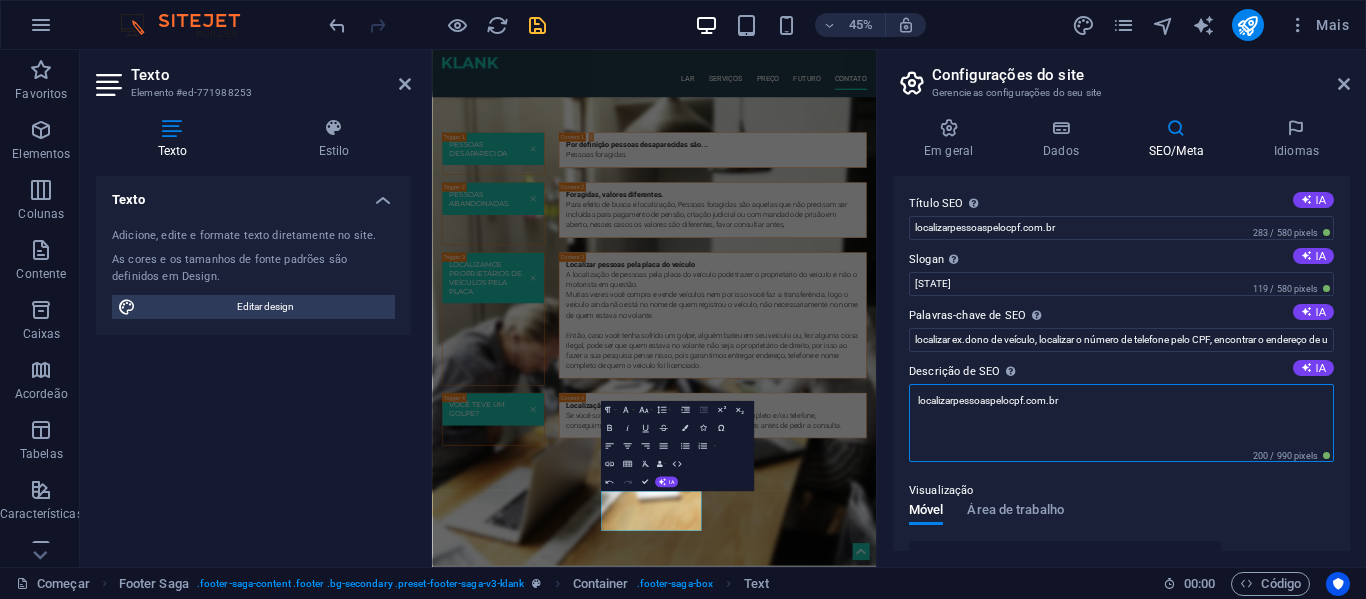 click on "localizarpessoaspelocpf.com.br" at bounding box center [1121, 423] 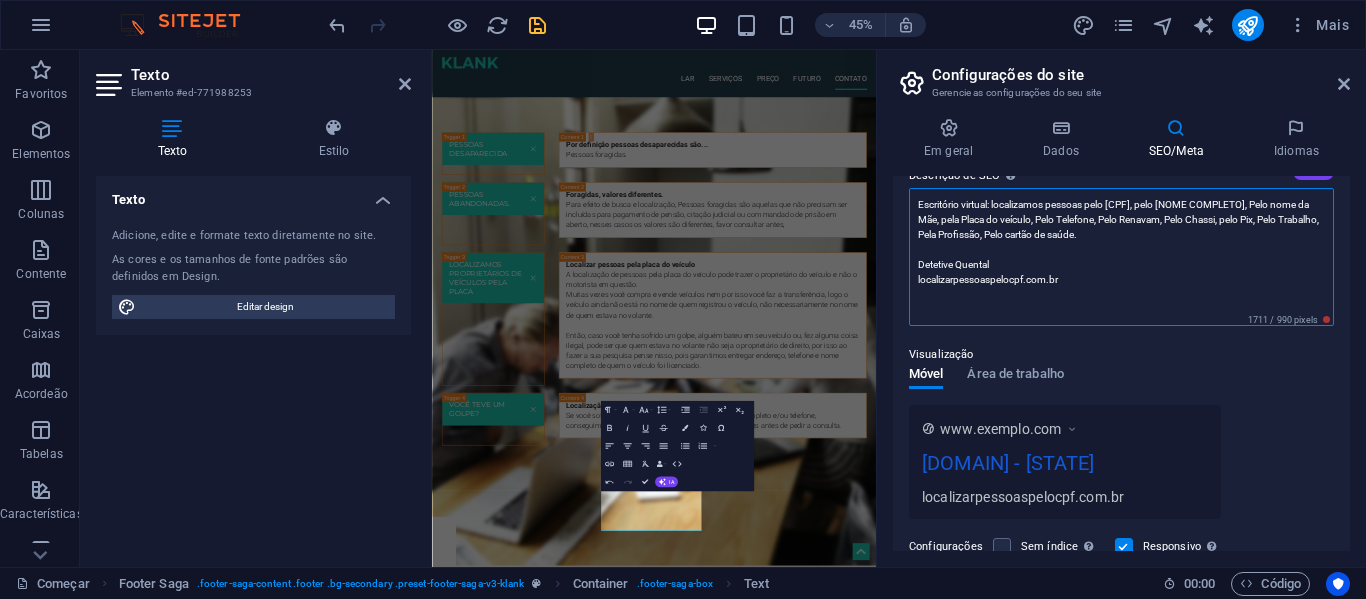 scroll, scrollTop: 164, scrollLeft: 0, axis: vertical 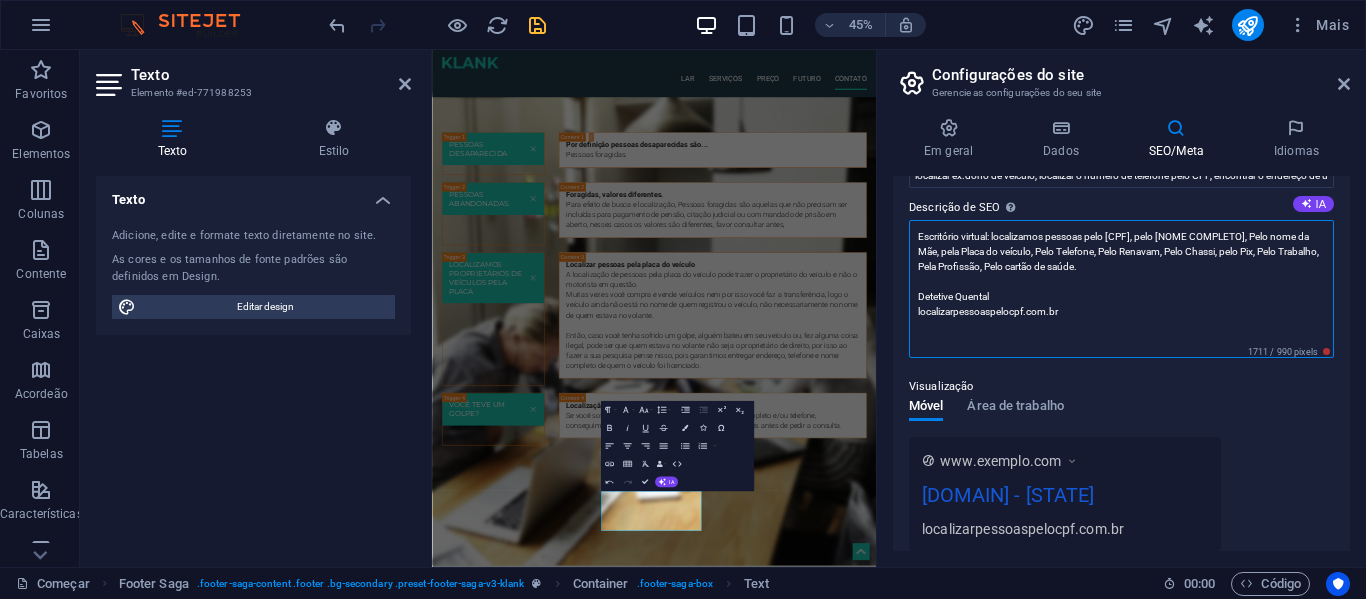 drag, startPoint x: 1079, startPoint y: 311, endPoint x: 891, endPoint y: 208, distance: 214.36652 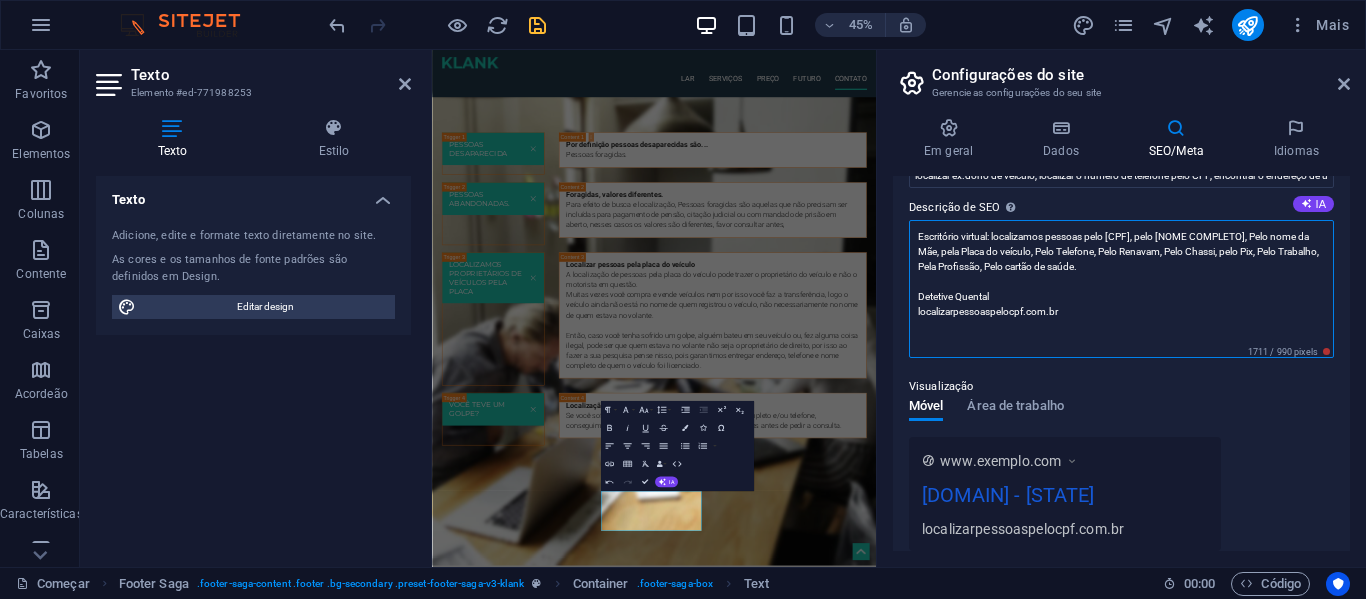 click on "Em geral Dados SEO/Meta Idiomas Nome do site localizarpessoaspelocpf.com.br Logotipo Arraste os arquivos aqui, clique para escolher os arquivos ou  selecione-os em Arquivos ou em nossas fotos e vídeos de estoque gratuitos Selecione arquivos do gerenciador de arquivos, fotos de estoque ou carregue arquivo(s) Carregar Favicon Defina o favicon do seu site aqui. Um favicon é um pequeno ícone exibido na aba do navegador ao lado do título do seu site. Ele ajuda os visitantes a identificarem o seu site. Arraste os arquivos aqui, clique para escolher os arquivos ou  selecione-os em Arquivos ou em nossas fotos e vídeos de estoque gratuitos Selecione arquivos do gerenciador de arquivos, fotos de estoque ou carregue arquivo(s) Carregar Imagem de visualização (gráfico aberto) Esta imagem será exibida quando o site for compartilhado nas redes sociais Arraste os arquivos aqui, clique para escolher os arquivos ou  selecione-os em Arquivos ou em nossas fotos e vídeos de estoque gratuitos Carregar Empresa Detetive 1" at bounding box center [1121, 334] 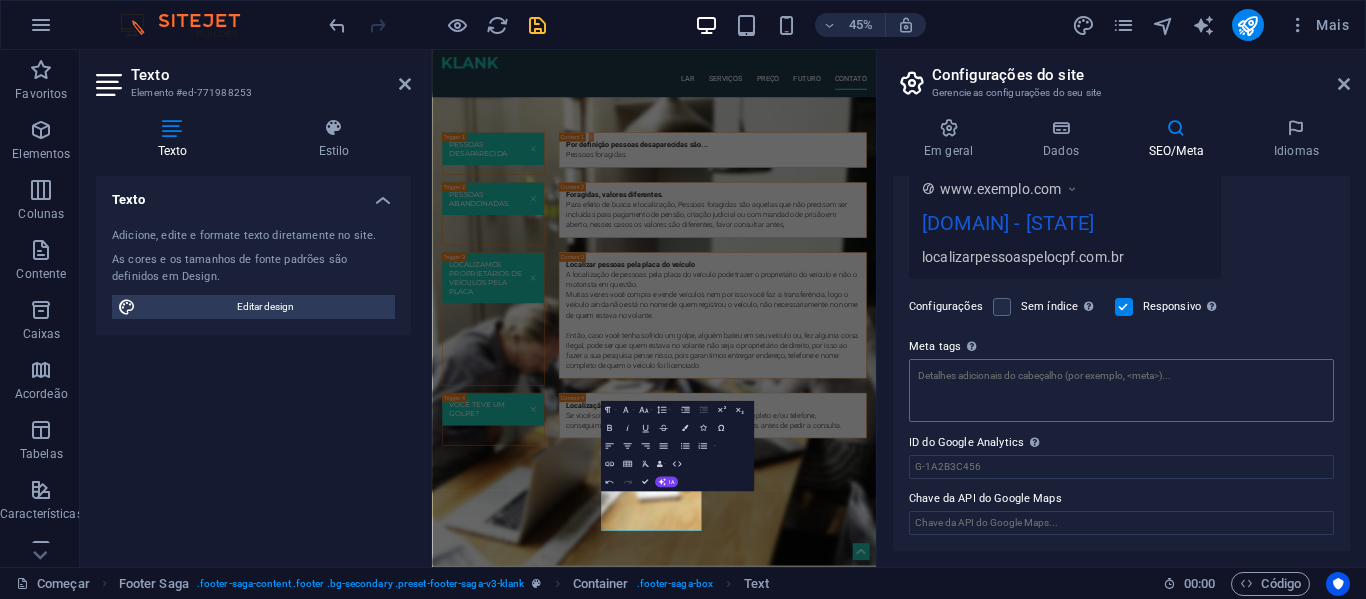 type on "Escritório virtual: localizamos pessoas pelo [CPF], pelo [NOME COMPLETO], Pelo nome da Mãe, pela Placa do veículo, Pelo Telefone, Pelo Renavam, Pelo Chassi, pelo Pix, Pelo Trabalho, Pela Profissão, Pelo cartão de saúde.
Detetive Quental
localizarpessoaspelocpf.com.br" 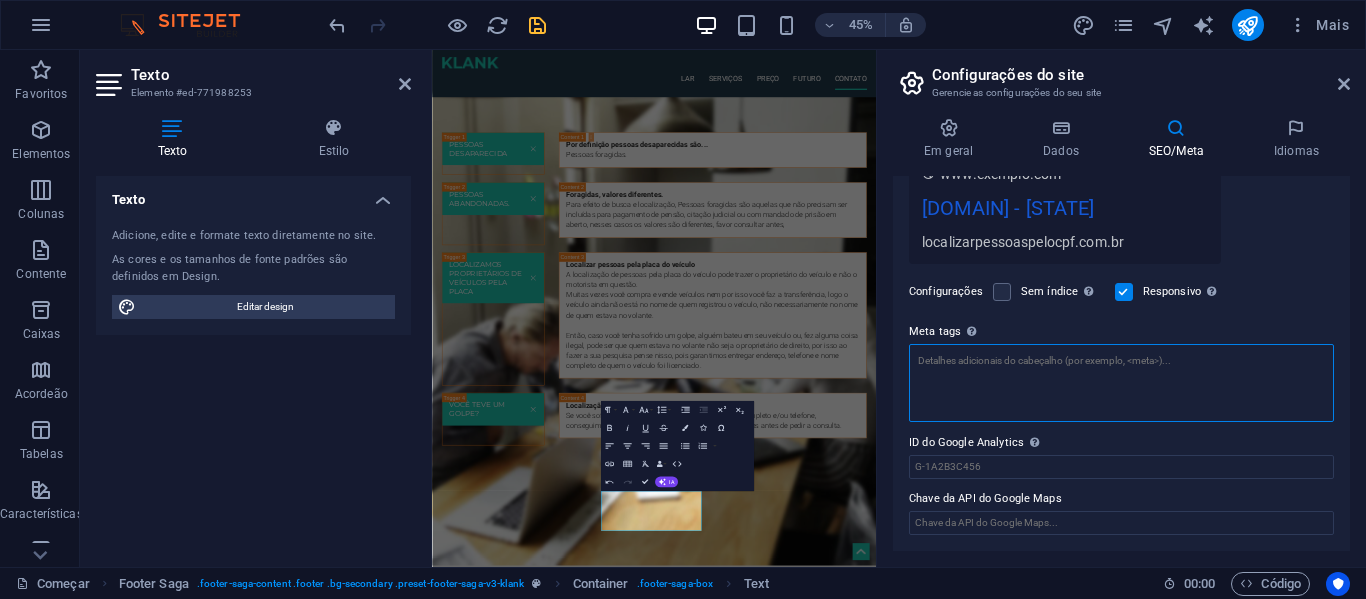 scroll, scrollTop: 389, scrollLeft: 0, axis: vertical 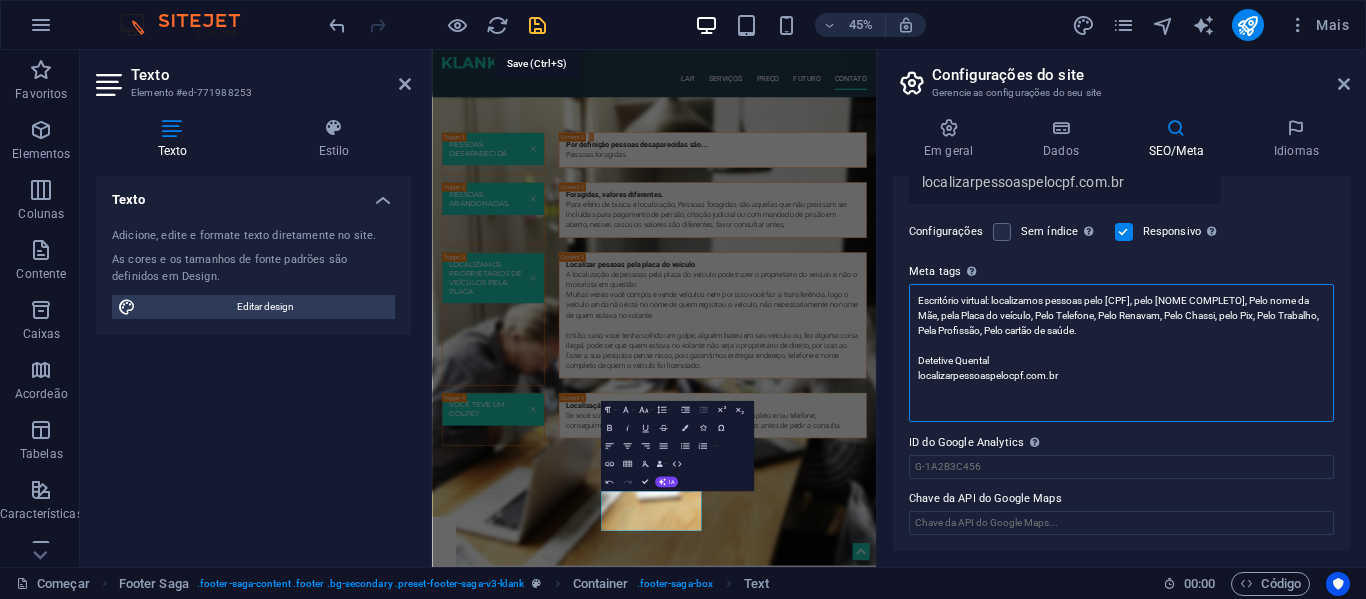 type on "Escritório virtual: localizamos pessoas pelo [CPF], pelo [NOME COMPLETO], Pelo nome da Mãe, pela Placa do veículo, Pelo Telefone, Pelo Renavam, Pelo Chassi, pelo Pix, Pelo Trabalho, Pela Profissão, Pelo cartão de saúde.
Detetive Quental
localizarpessoaspelocpf.com.br" 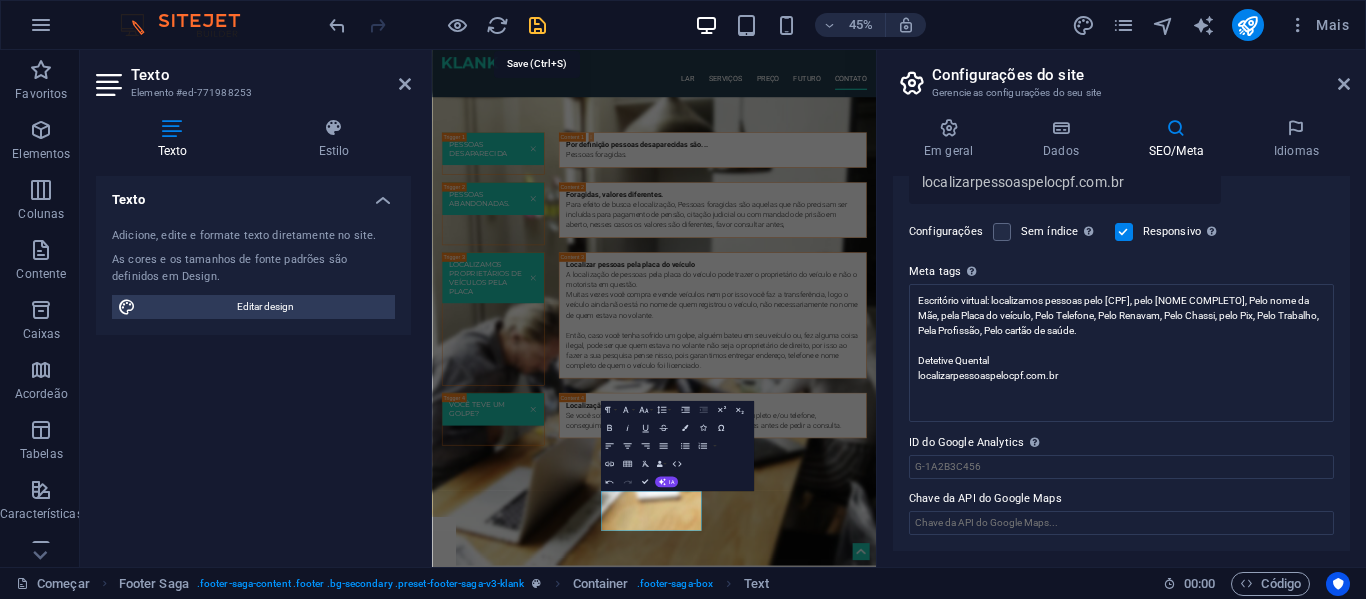 type 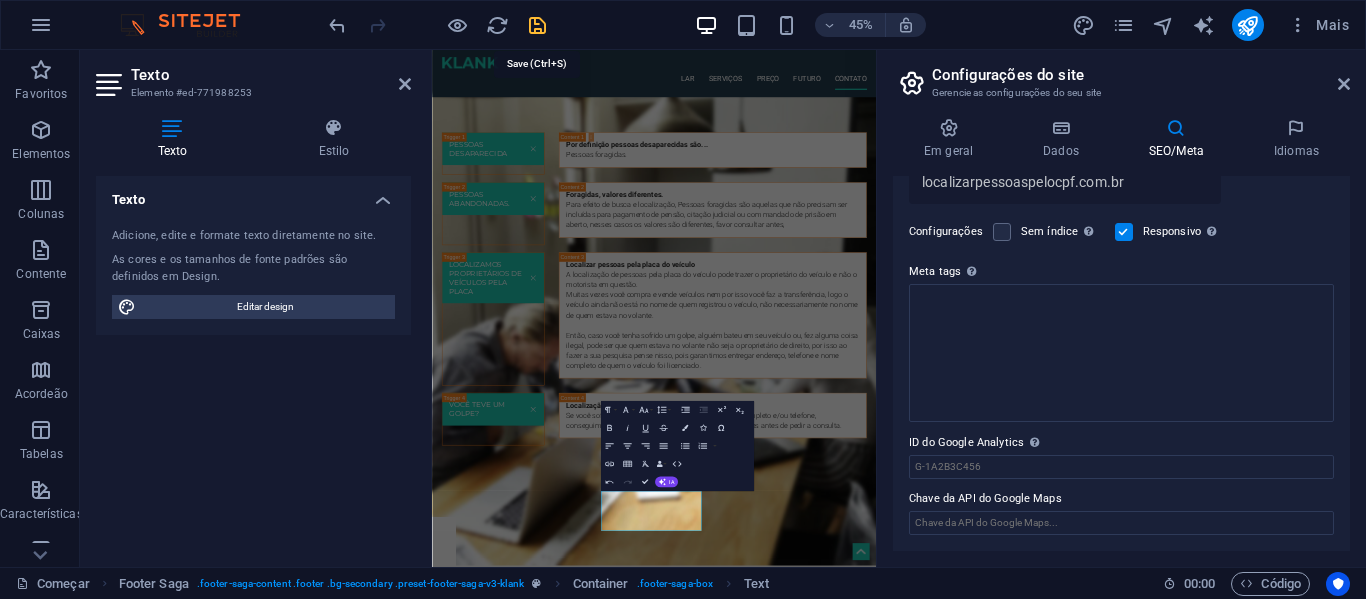 click on "localizarpessoaspelocpf.com.br Começar Favoritos Elementos Colunas Contente Caixas Acordeão Tabelas Características Imagens Controle deslizante Cabeçalho Rodapé Formulários Marketing Coleções Texto Elemento #ed-771988253 Texto Estilo Texto Adicione, edite e formate texto diretamente no site. As cores e os tamanhos de fonte padrões são definidos em Design. Editar design Alinhamento Alinhado à esquerda Centralizado Alinhado à direita Saga do rodapé Elemento Layout Como esse elemento se expande dentro do layout (Flexbox). Tamanho Padrão auto px % 1/1 1/2 1/3 1/4 1/5 1/6 1/7 1/8 1/9 1/10 Crescer Encolher Ordem Layout do contêiner Visível Visível Opacidade 100 % Transbordamento Espaçamento Margem Padrão auto px % resto vw vh Personalizado Personalizado auto px % resto vw vh auto px % resto vw vh auto px % resto vw vh auto px % resto vw vh Preenchimento Padrão px resto % vh vw Personalizado Personalizado px resto % %" at bounding box center (683, 299) 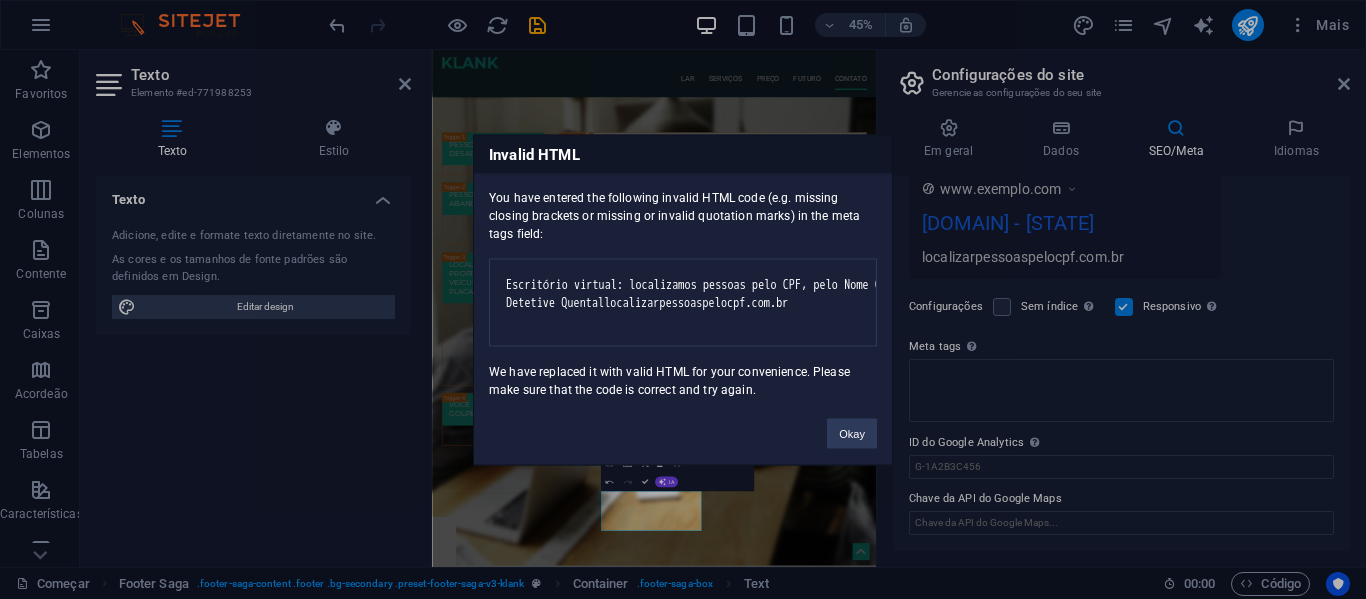 scroll, scrollTop: 389, scrollLeft: 0, axis: vertical 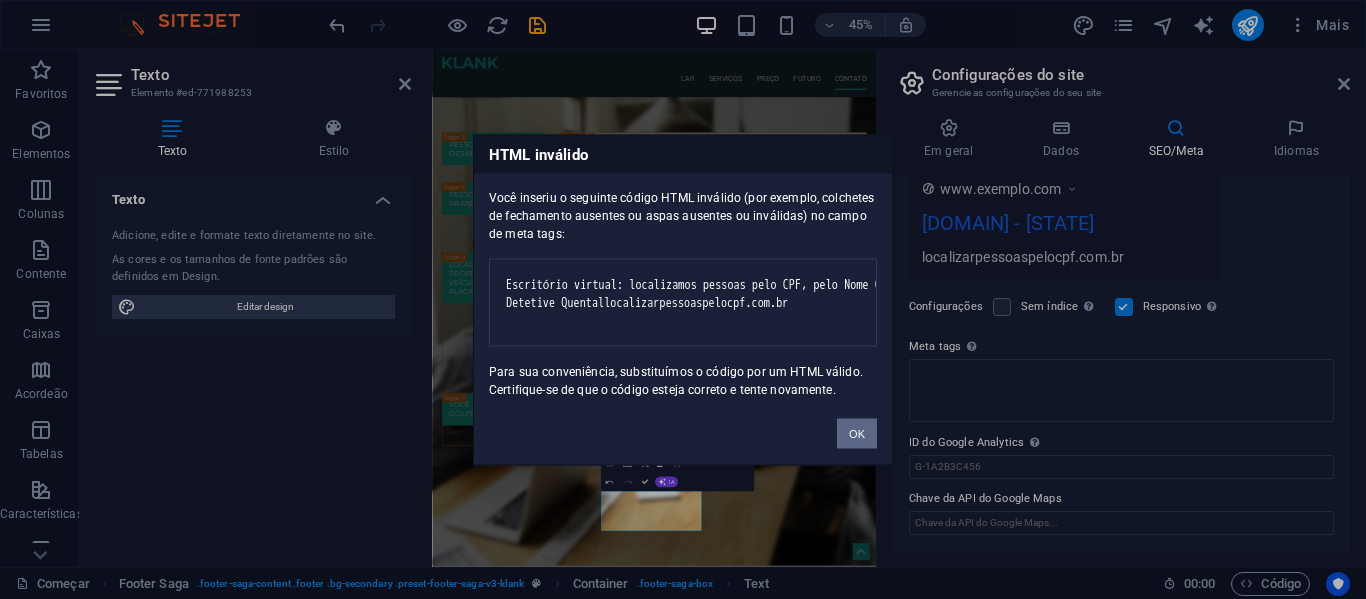 click on "OK" at bounding box center (857, 433) 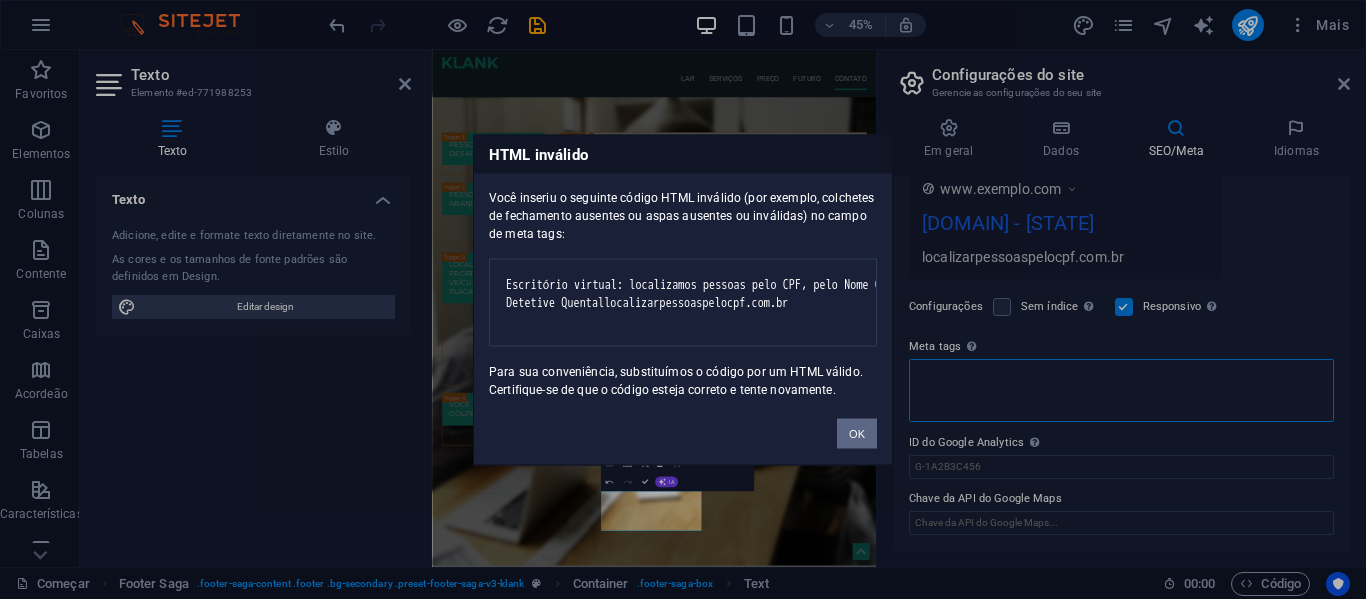 scroll, scrollTop: 434, scrollLeft: 0, axis: vertical 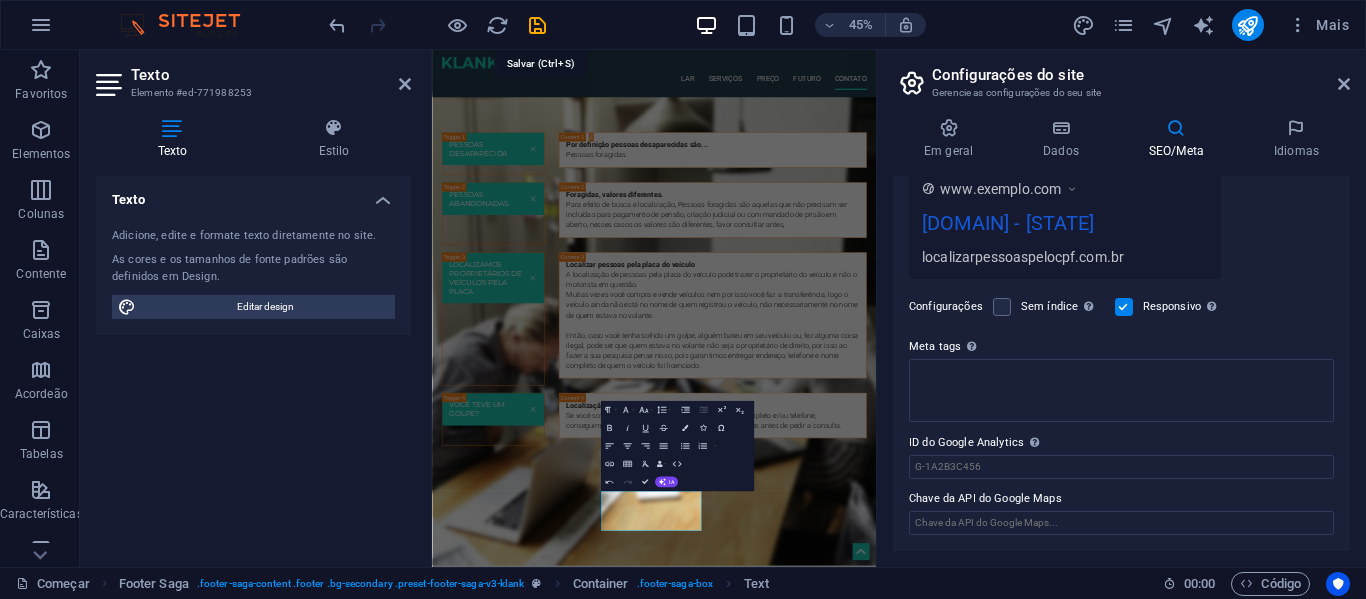 click at bounding box center [537, 25] 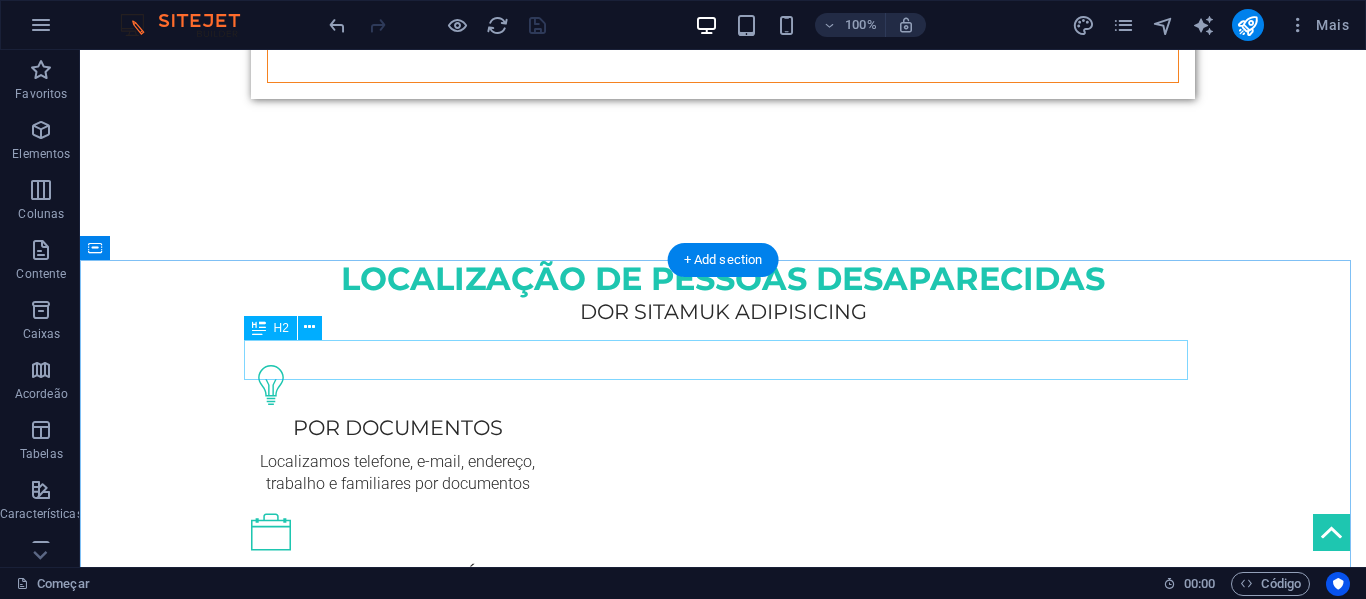 scroll, scrollTop: 500, scrollLeft: 0, axis: vertical 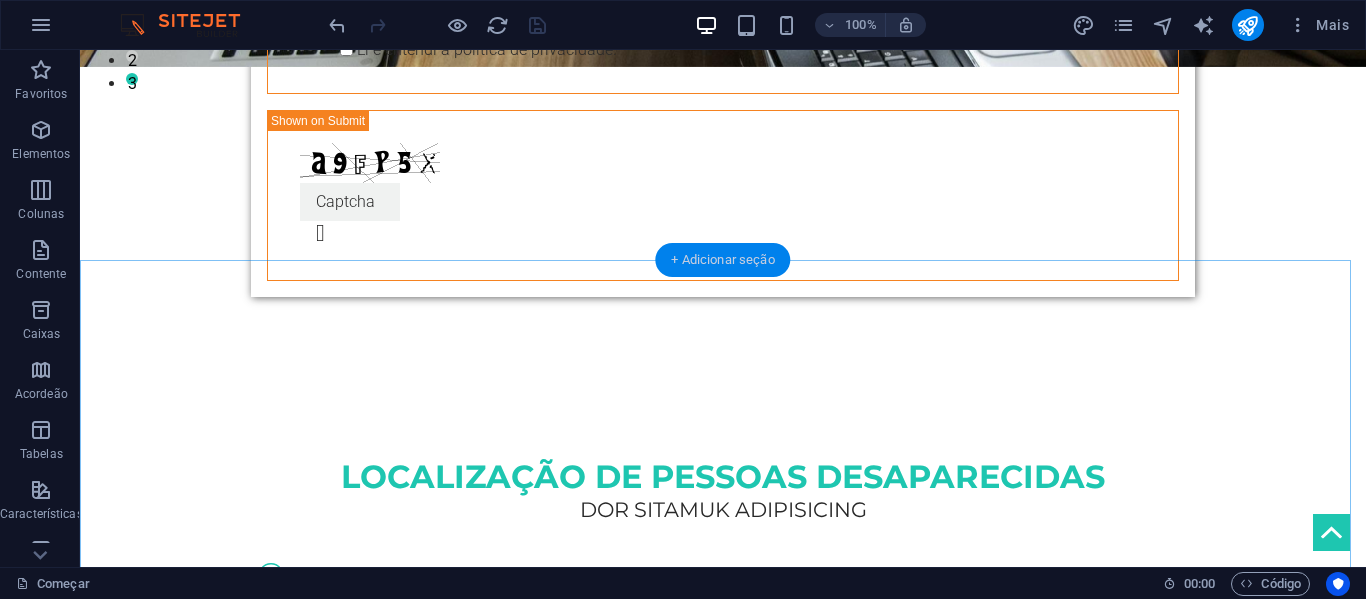 drag, startPoint x: 734, startPoint y: 264, endPoint x: 633, endPoint y: 234, distance: 105.36128 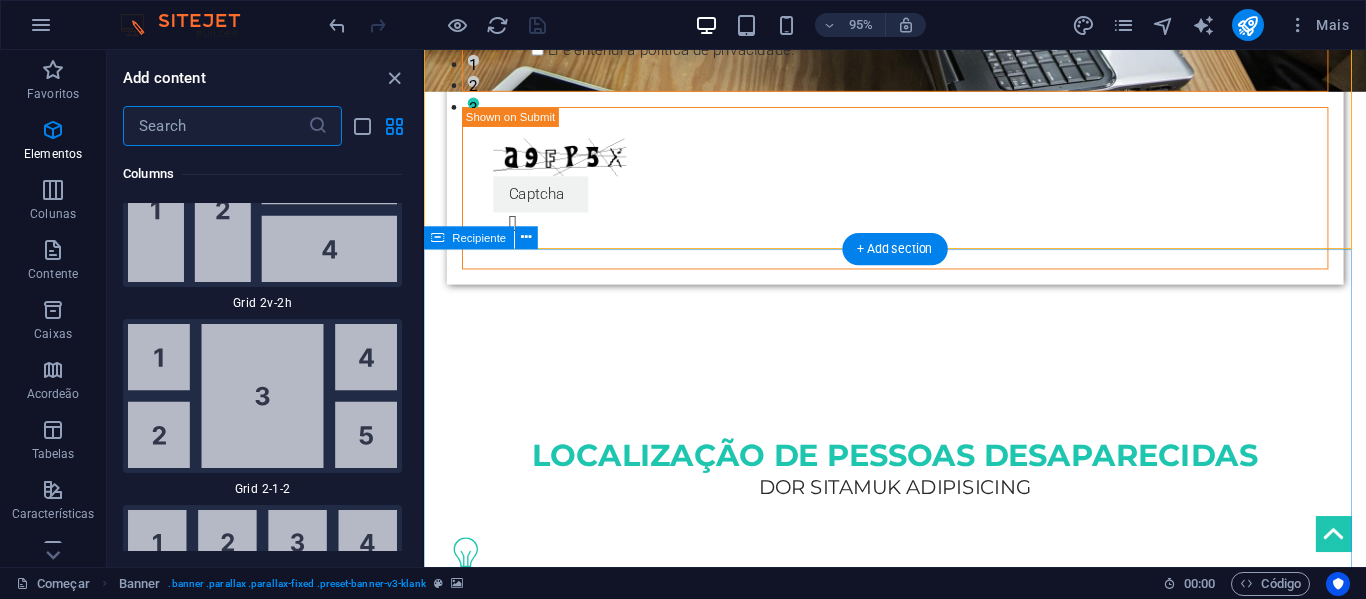 scroll, scrollTop: 6411, scrollLeft: 0, axis: vertical 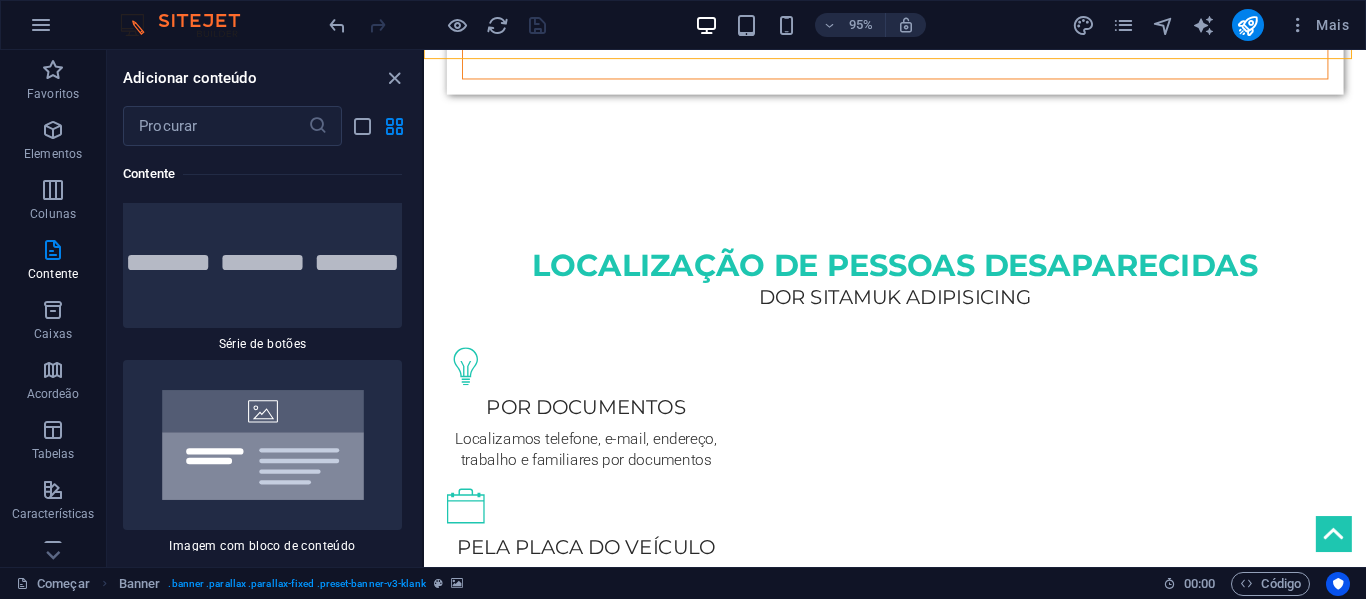 click at bounding box center [262, 628] 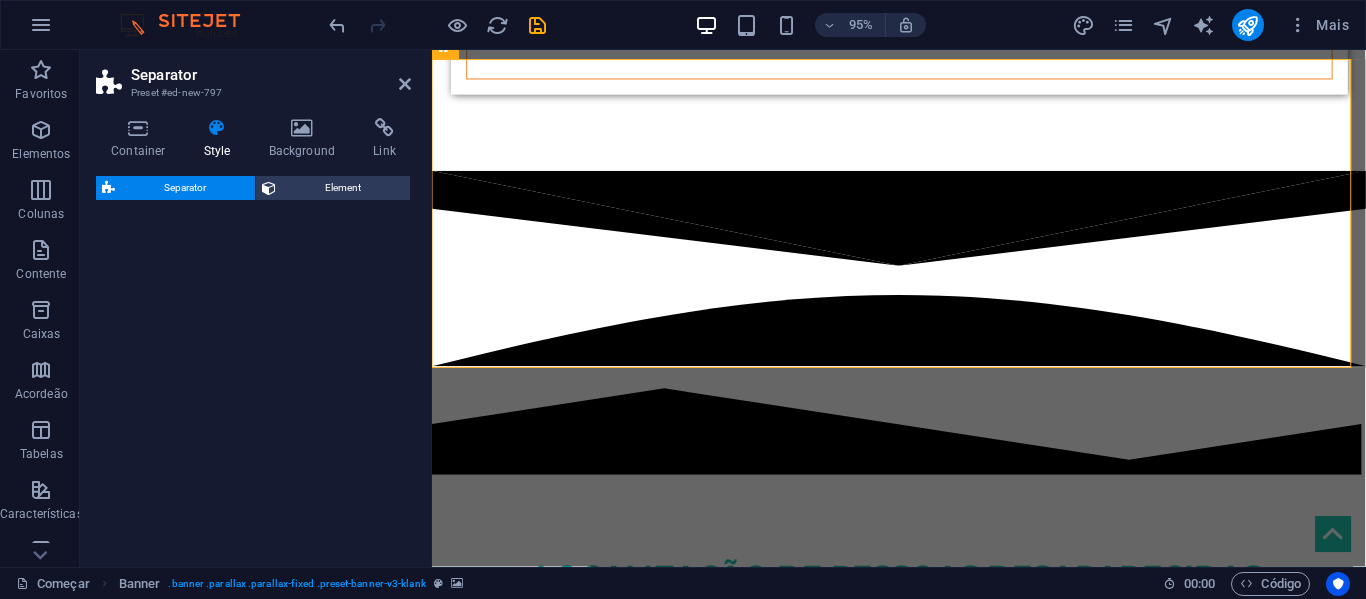 select on "circle" 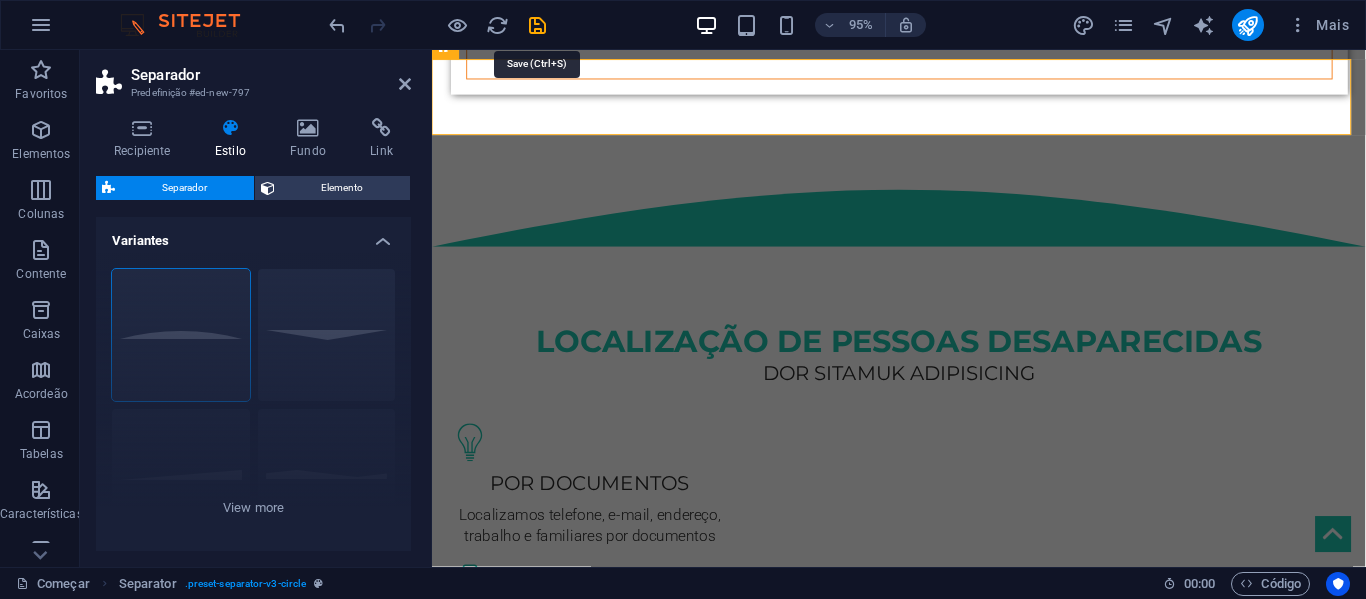 drag, startPoint x: 534, startPoint y: 25, endPoint x: 545, endPoint y: 23, distance: 11.18034 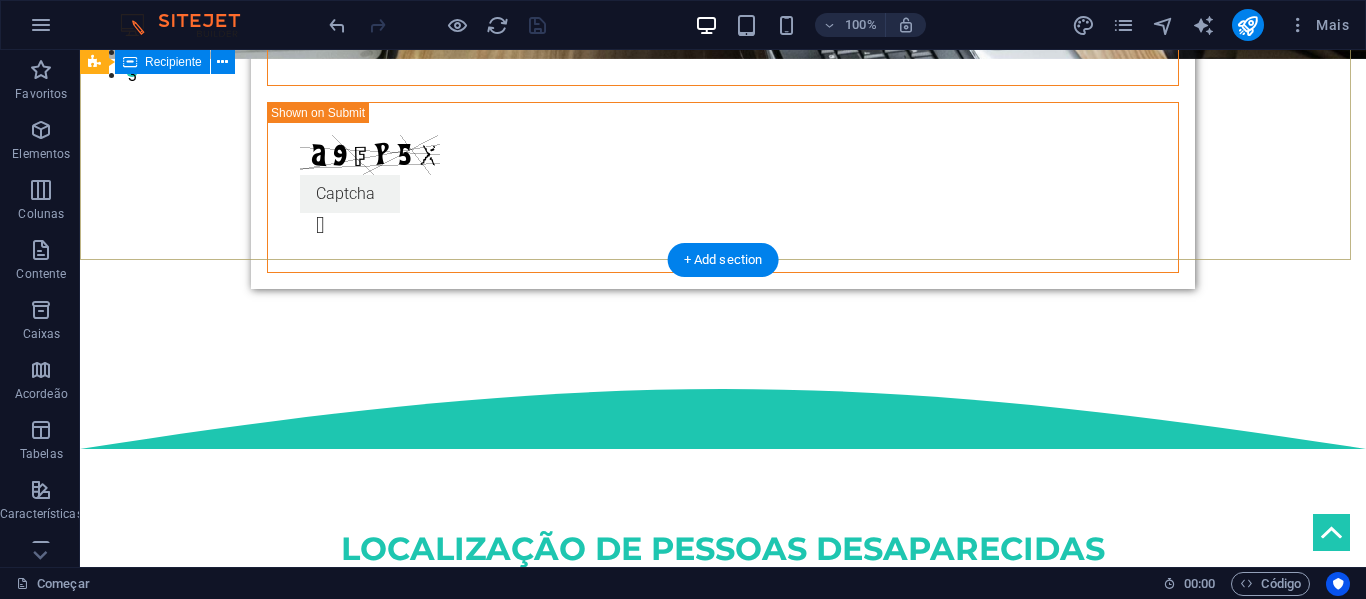 scroll, scrollTop: 500, scrollLeft: 0, axis: vertical 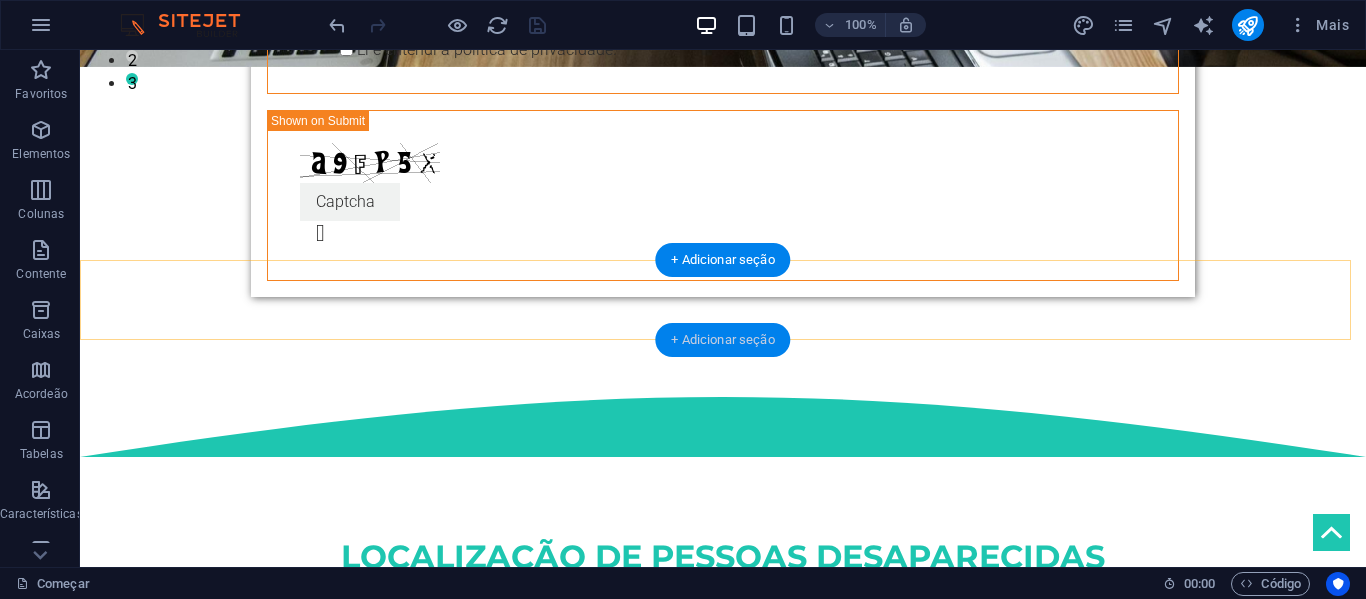 click on "+ Adicionar seção" at bounding box center (722, 339) 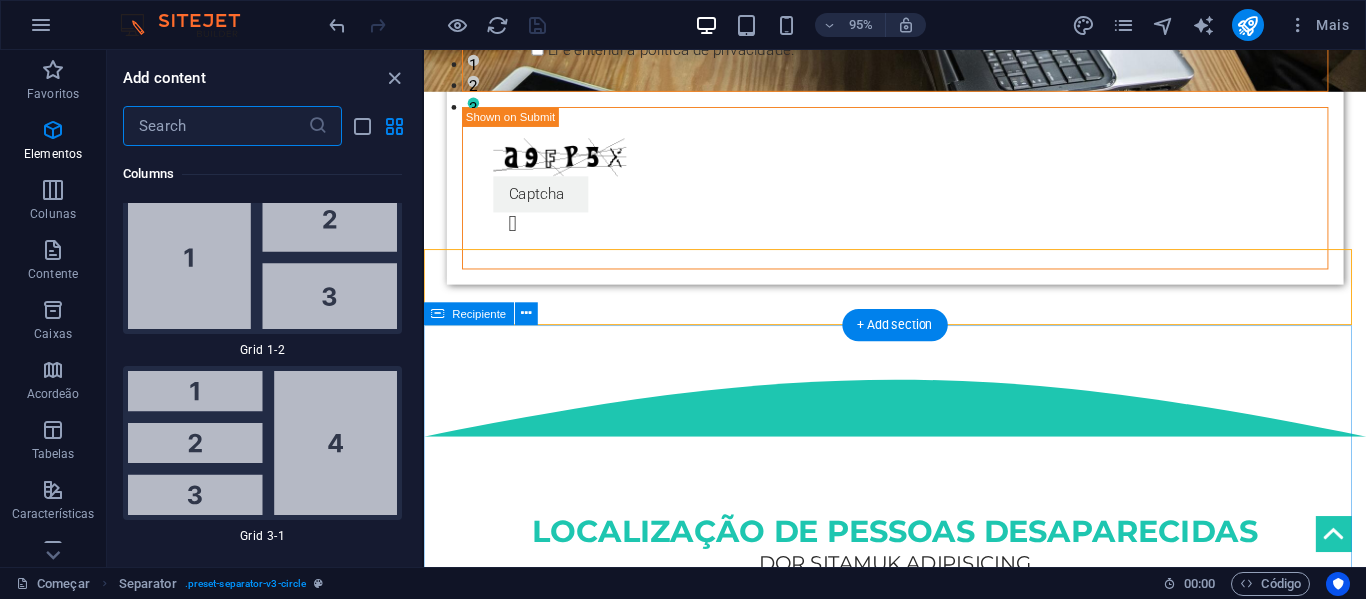 scroll, scrollTop: 6709, scrollLeft: 0, axis: vertical 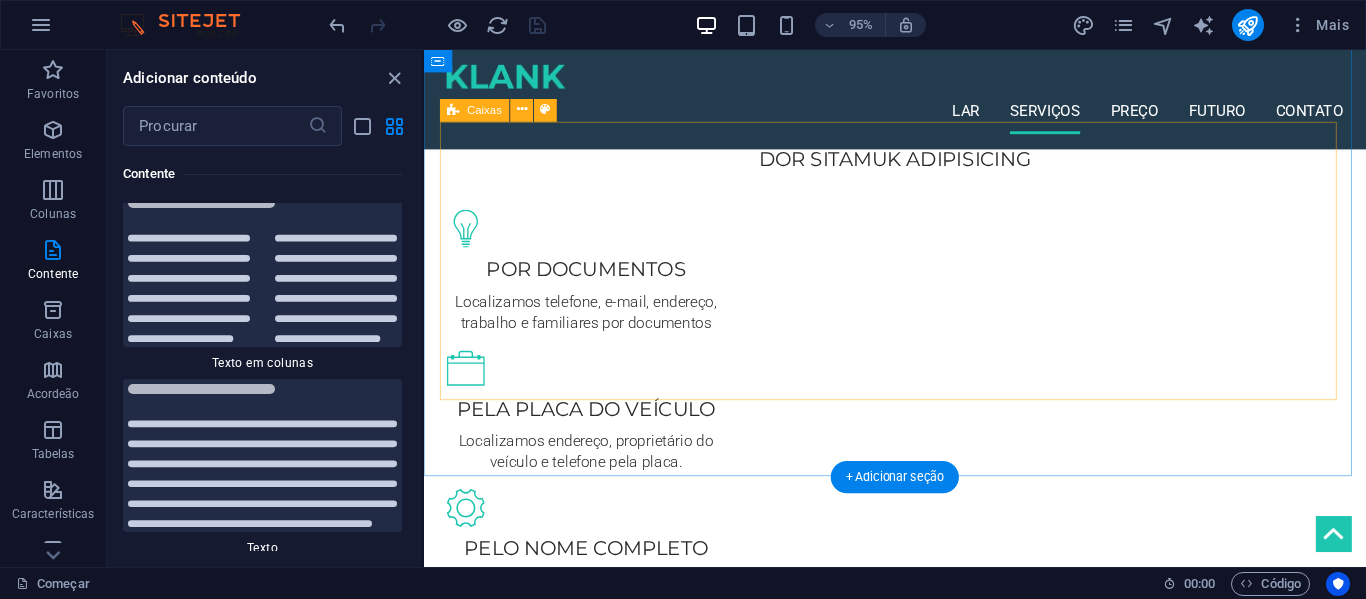 click on "Por documentos Localizamos telefone, e-mail, endereço, trabalho e familiares por documentos Pela Placa do Veículo Localizamos endereço, proprietário do veículo e telefone pela placa. pelo nome completo Localizamos endereço, telefone, e-mail e familiares pelo nome completo Pelo endereço Localizamos morador, telefone instalado no local e familiares pelo endereço. Pelo nome da mãe Localizamos filhos, irmãos, telefone e endereço pelo nome completo da mãe APOIAR Pagamento na contratação via pix, 100% garantido ou seu dinheiro de volta." at bounding box center [920, 650] 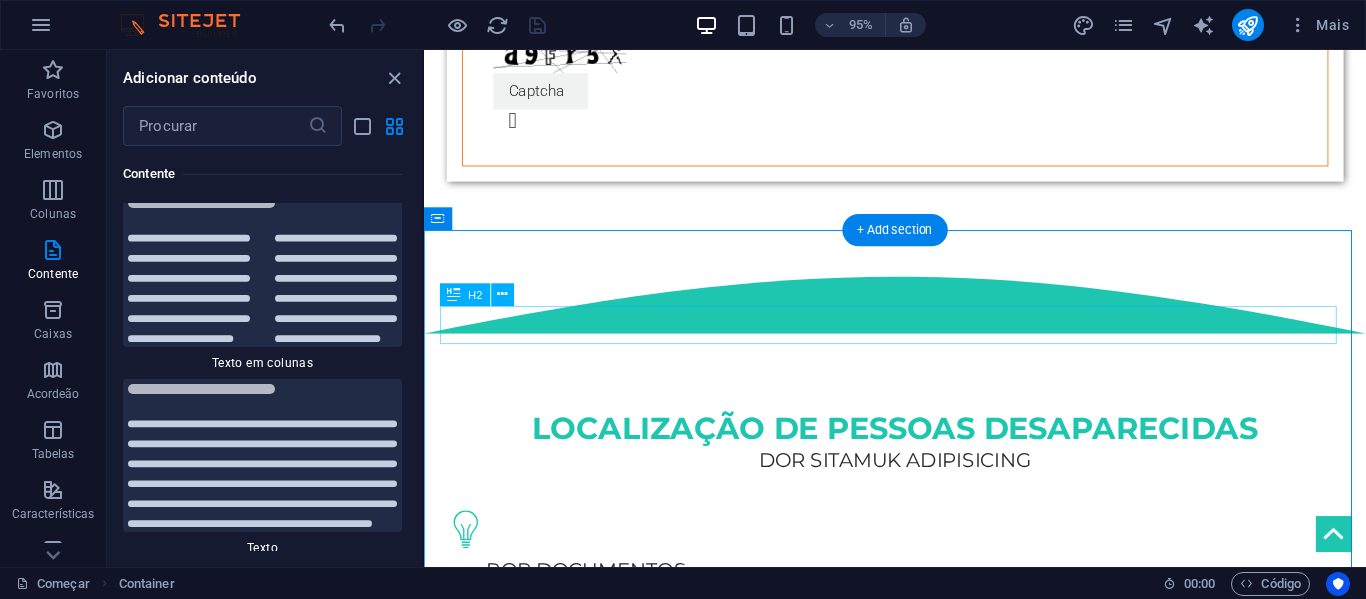 scroll, scrollTop: 600, scrollLeft: 0, axis: vertical 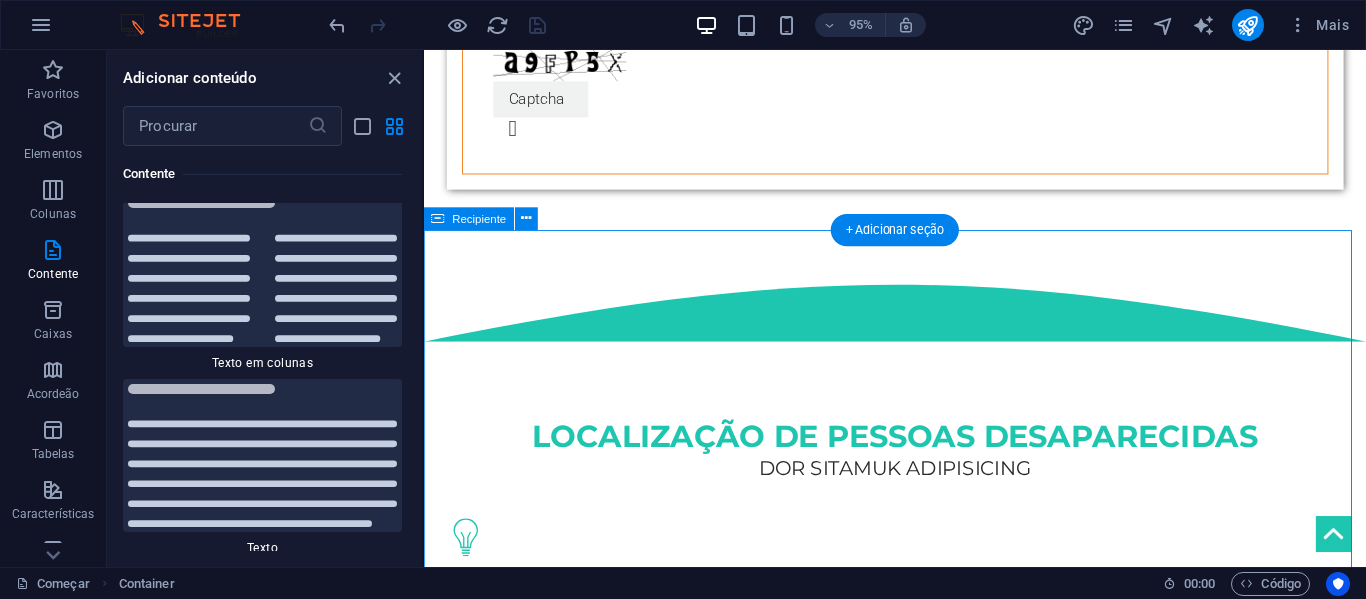 click on "Localização de pessoas desaparecidas dor sitamuk adipisicing Por documentos Localizamos telefone, e-mail, endereço, trabalho e familiares por documentos Pela Placa do Veículo Localizamos endereço, proprietário do veículo e telefone pela placa. pelo nome completo Localizamos endereço, telefone, e-mail e familiares pelo nome completo Pelo endereço Localizamos morador, telefone instalado no local e familiares pelo endereço. Pelo nome da mãe Localizamos filhos, irmãos, telefone e endereço pelo nome completo da mãe APOIAR Pagamento na contratação via pix, 100% garantido ou seu dinheiro de volta." at bounding box center (920, 922) 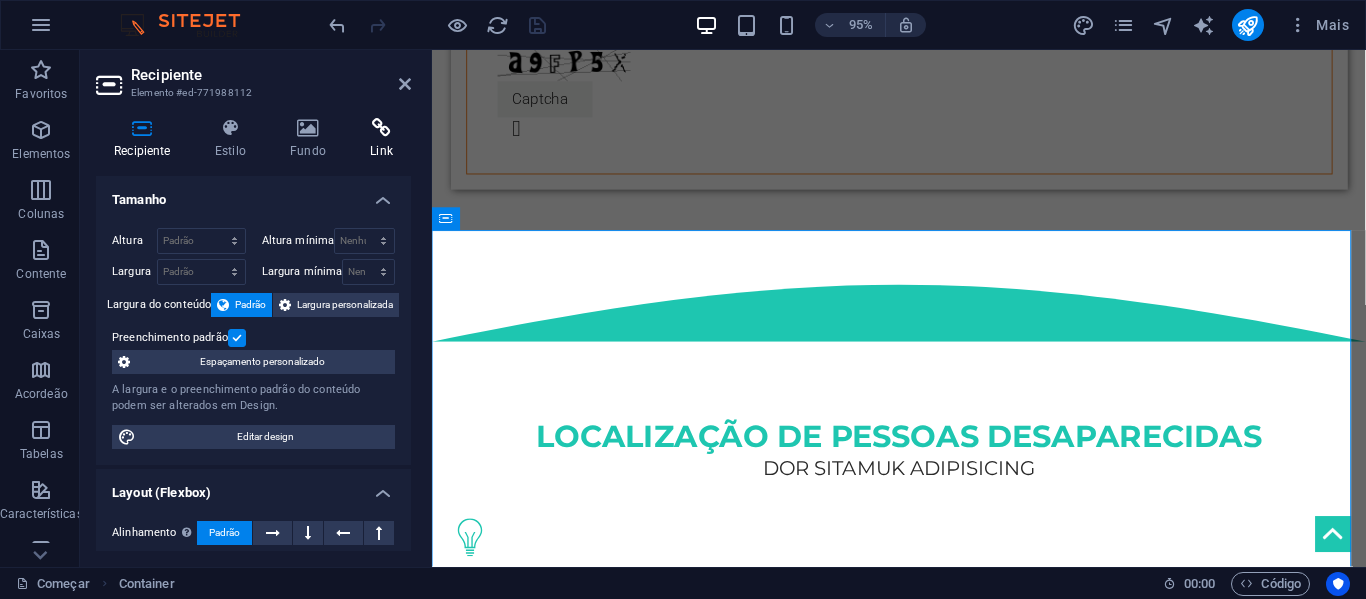 click at bounding box center [381, 128] 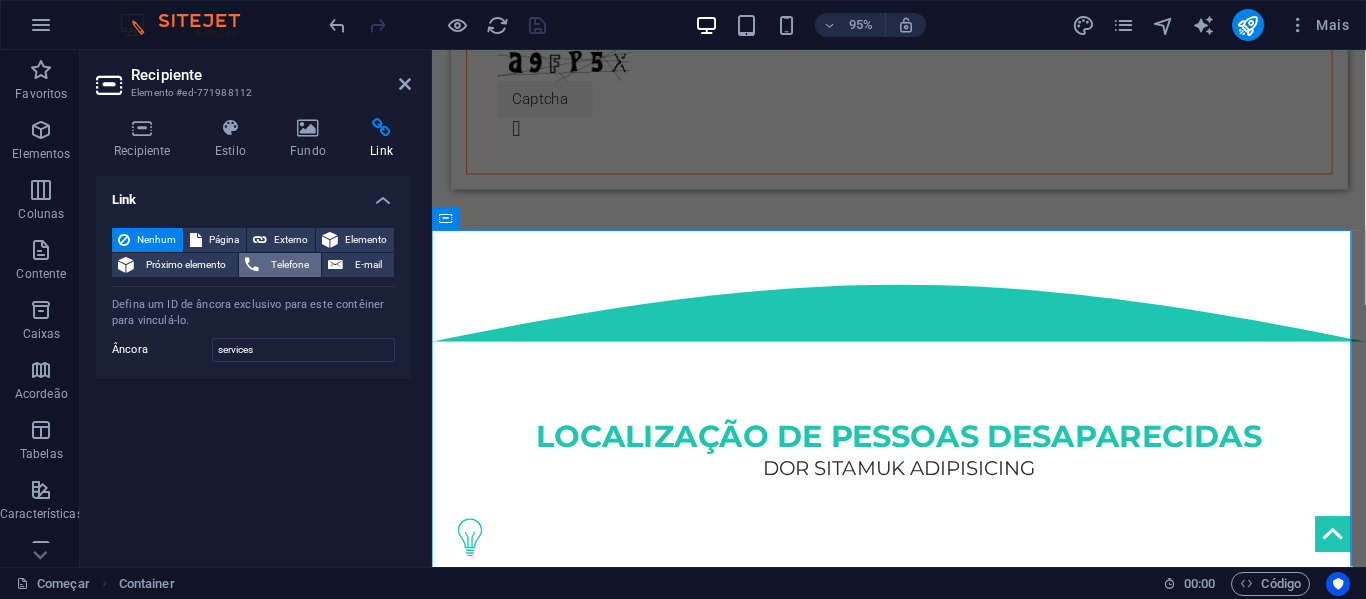 click on "Telefone" at bounding box center [290, 264] 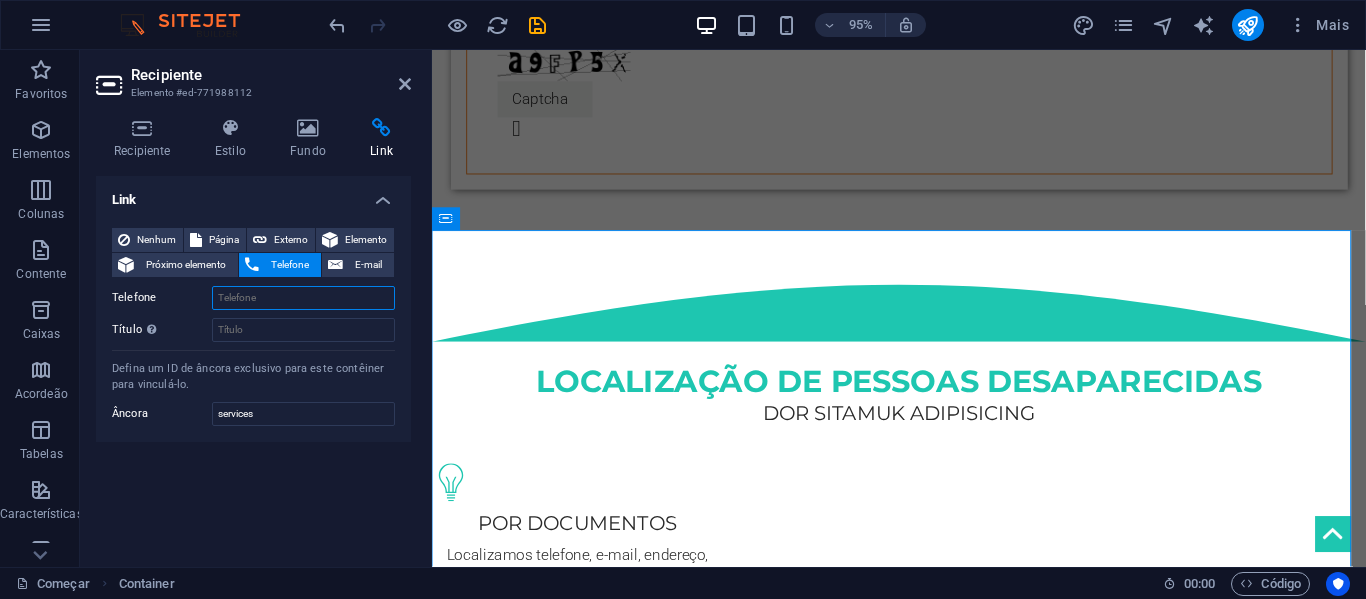 click on "Telefone" at bounding box center (303, 298) 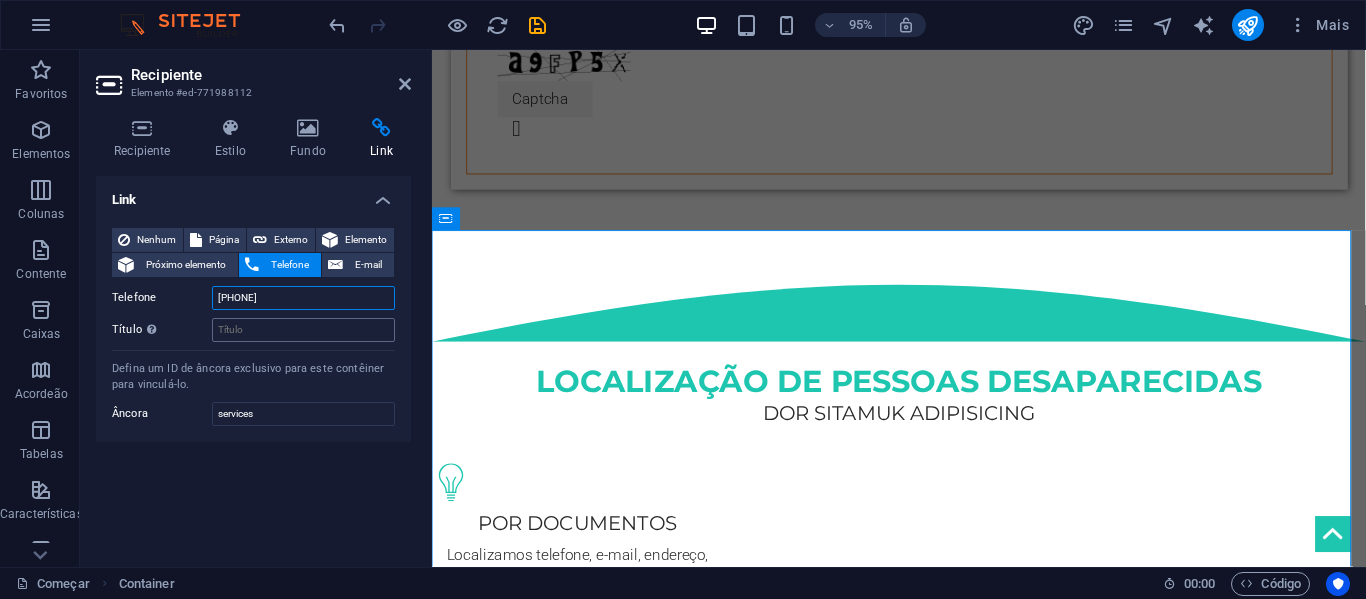 type on "[PHONE]" 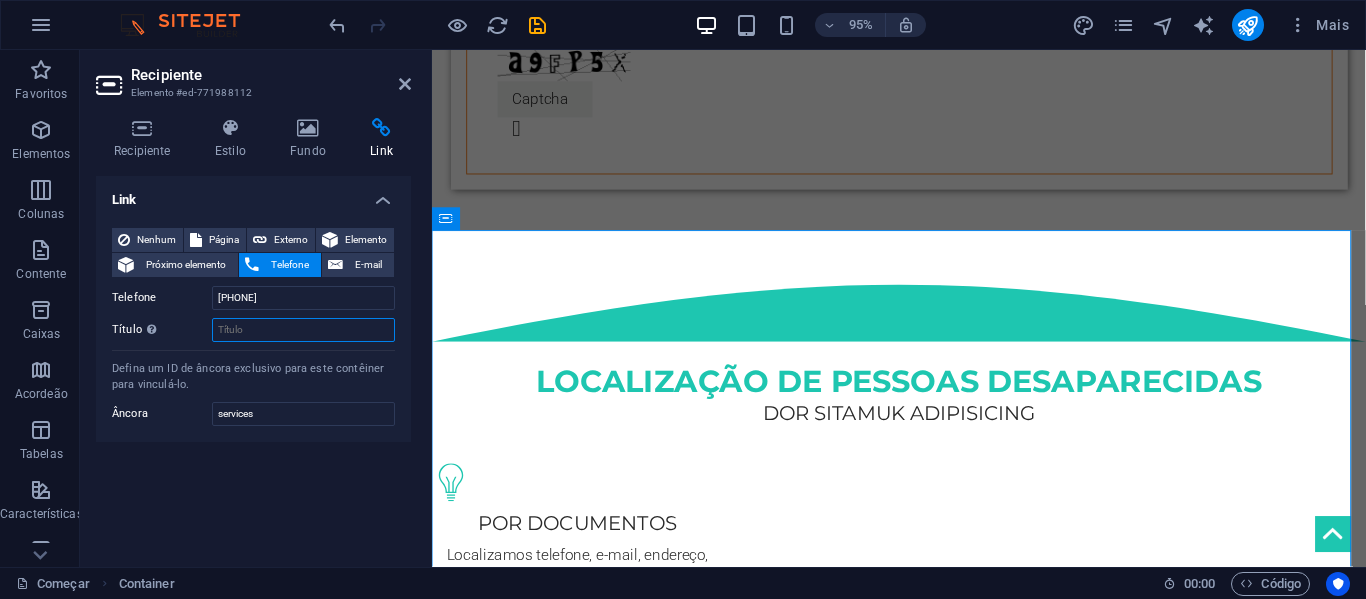 click on "Título A descrição adicional do link não deve ser igual ao texto do link. O título geralmente é exibido como um texto de dica de ferramenta quando o mouse passa sobre o elemento. Deixe em branco se não tiver certeza." at bounding box center [303, 330] 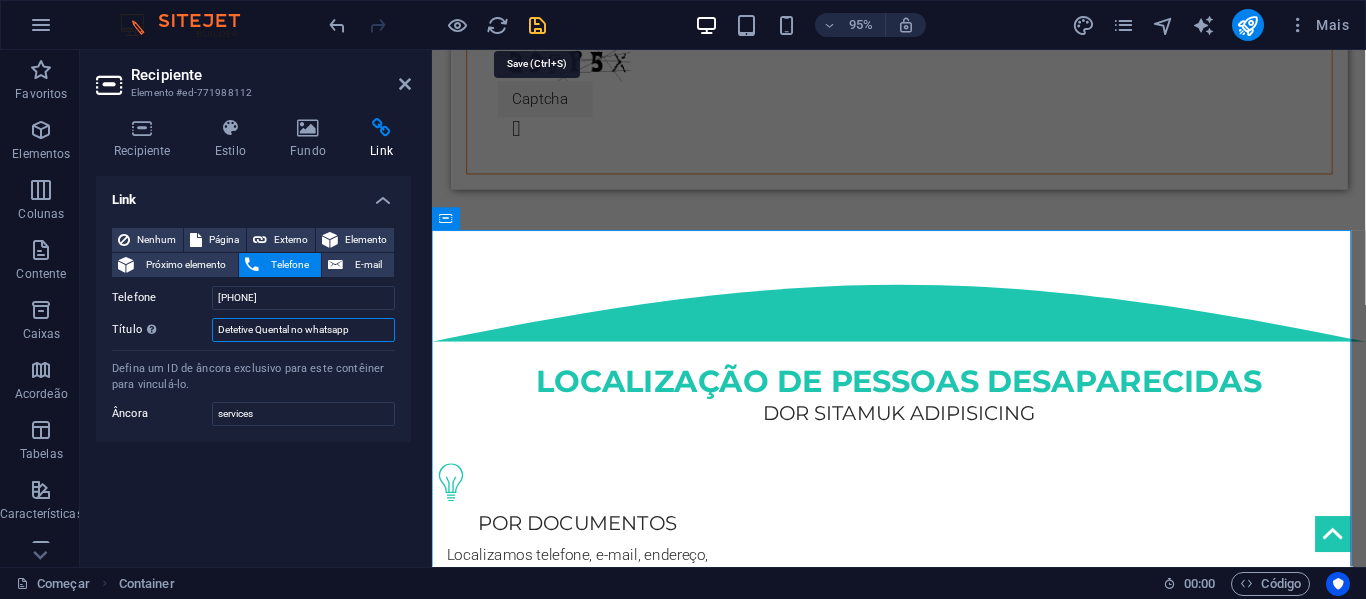 type on "Detetive Quental no whatsapp" 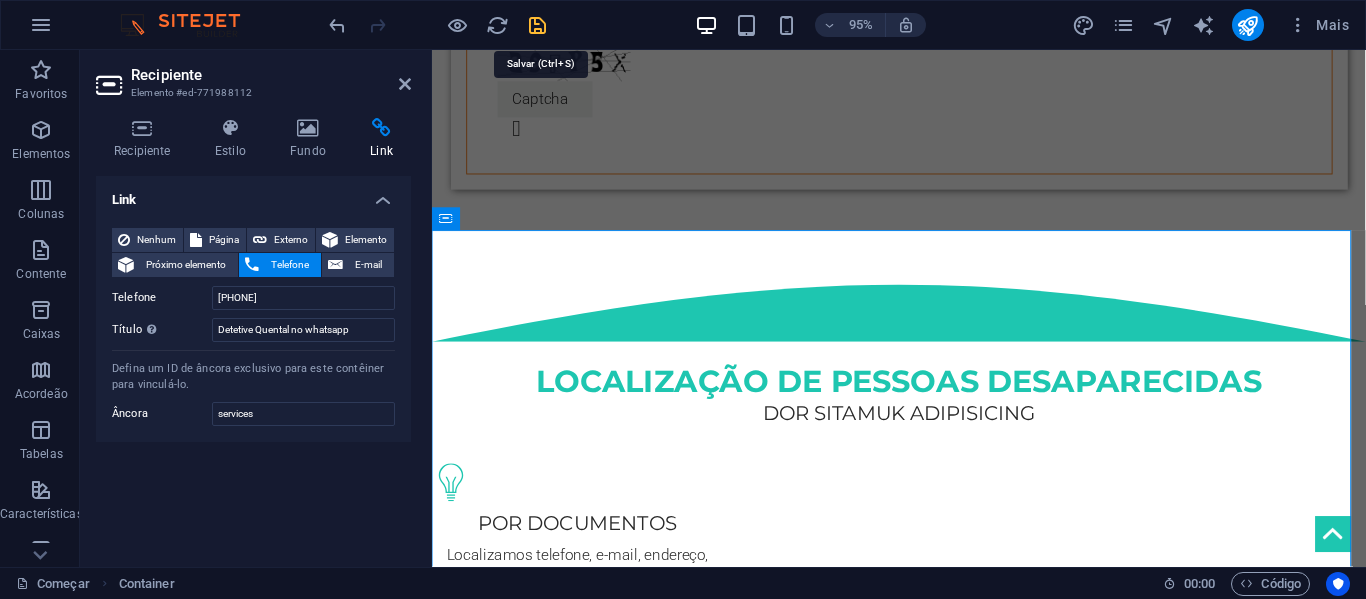 click at bounding box center (537, 25) 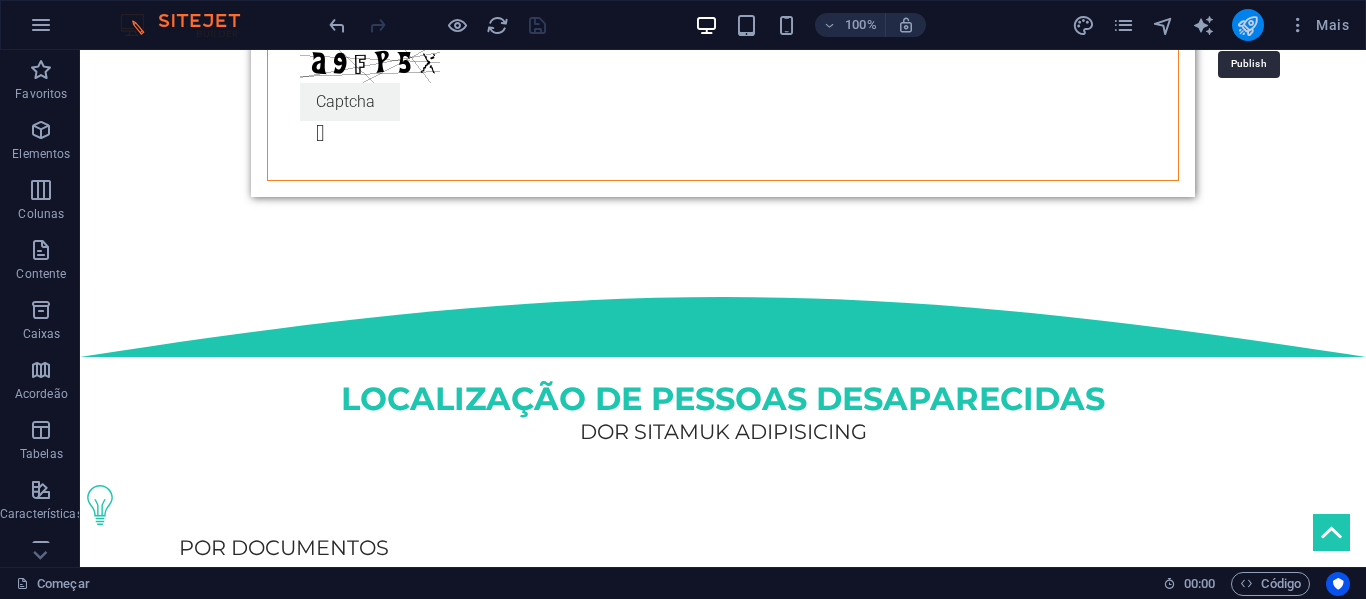 click at bounding box center [1247, 25] 